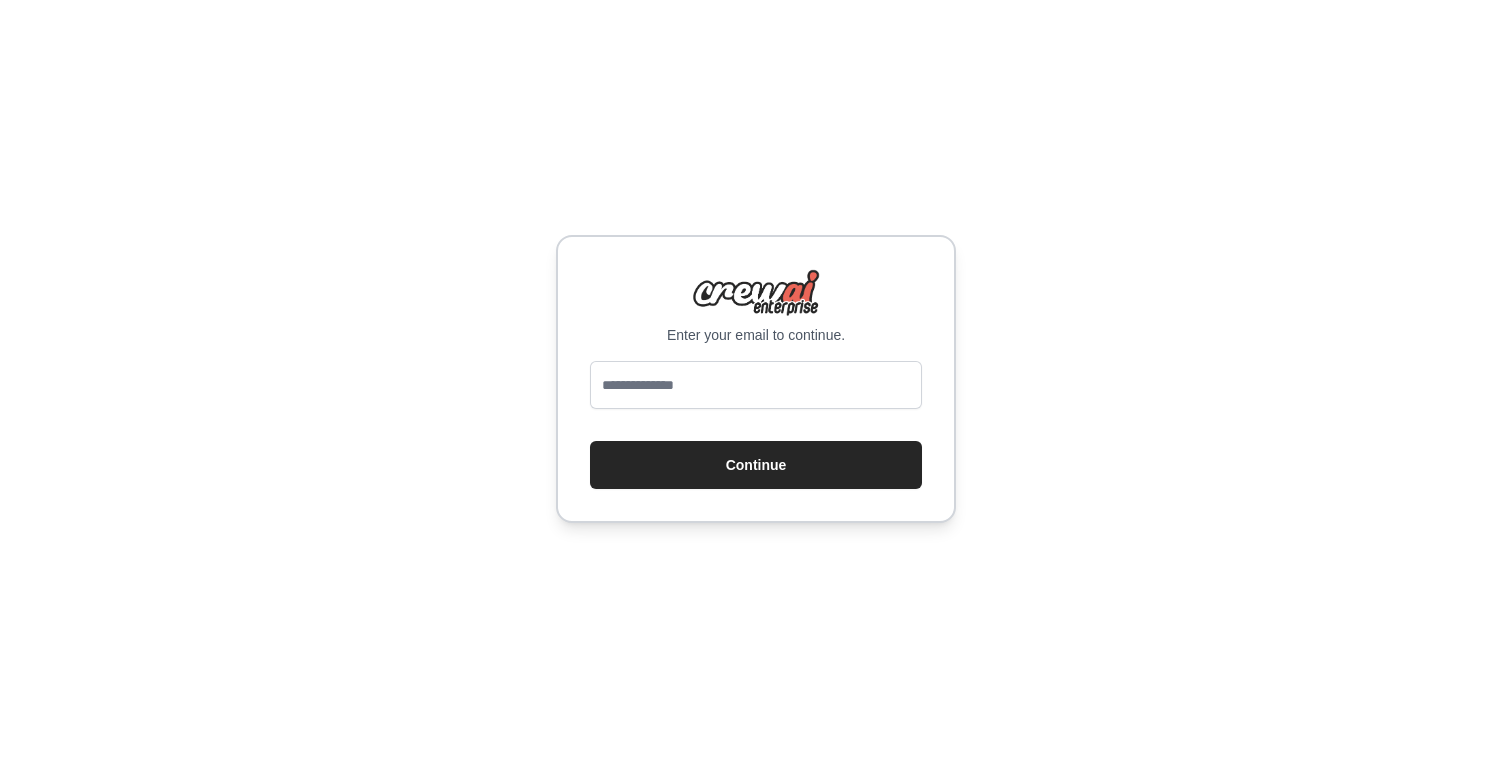 scroll, scrollTop: 0, scrollLeft: 0, axis: both 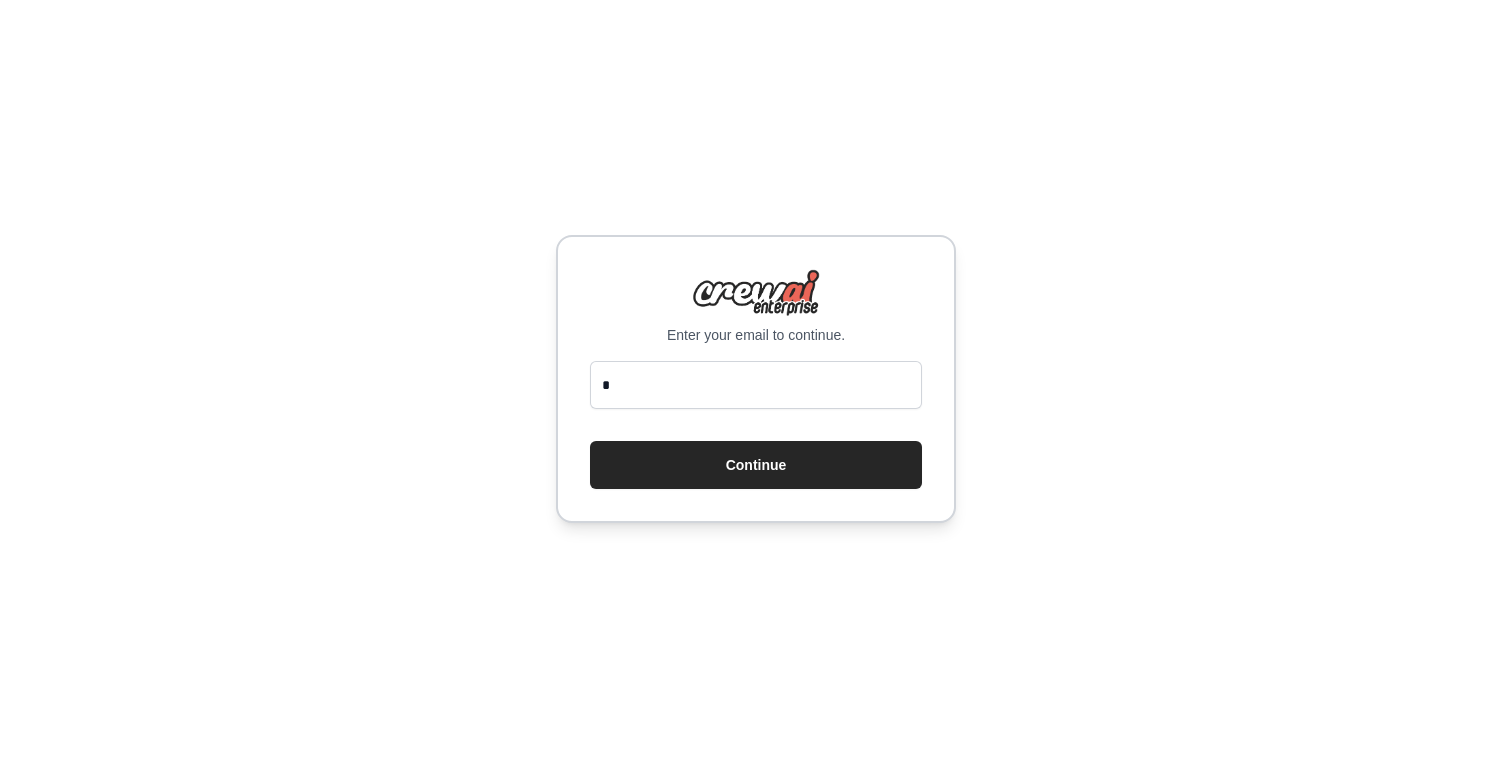 type on "**********" 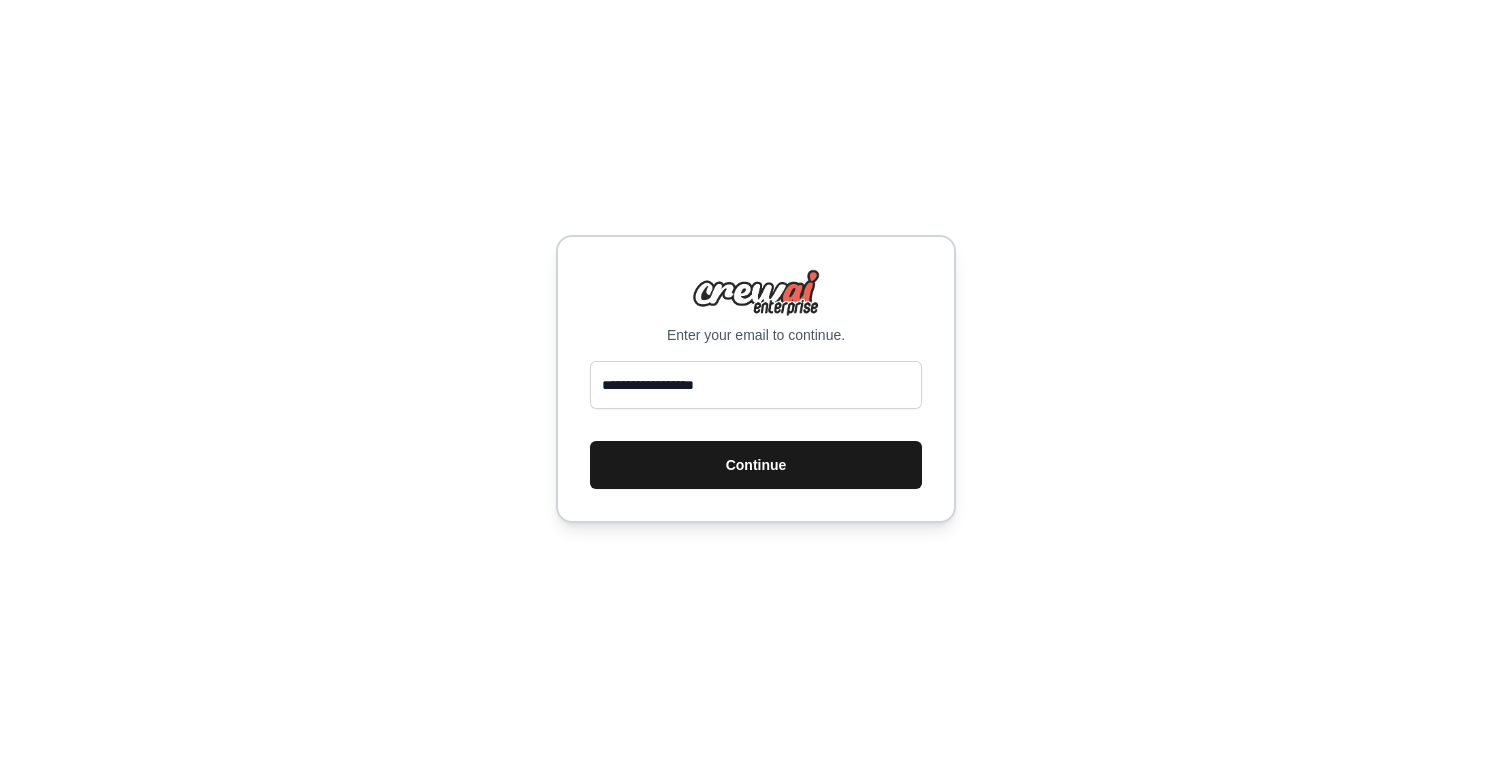 click on "Continue" at bounding box center [756, 465] 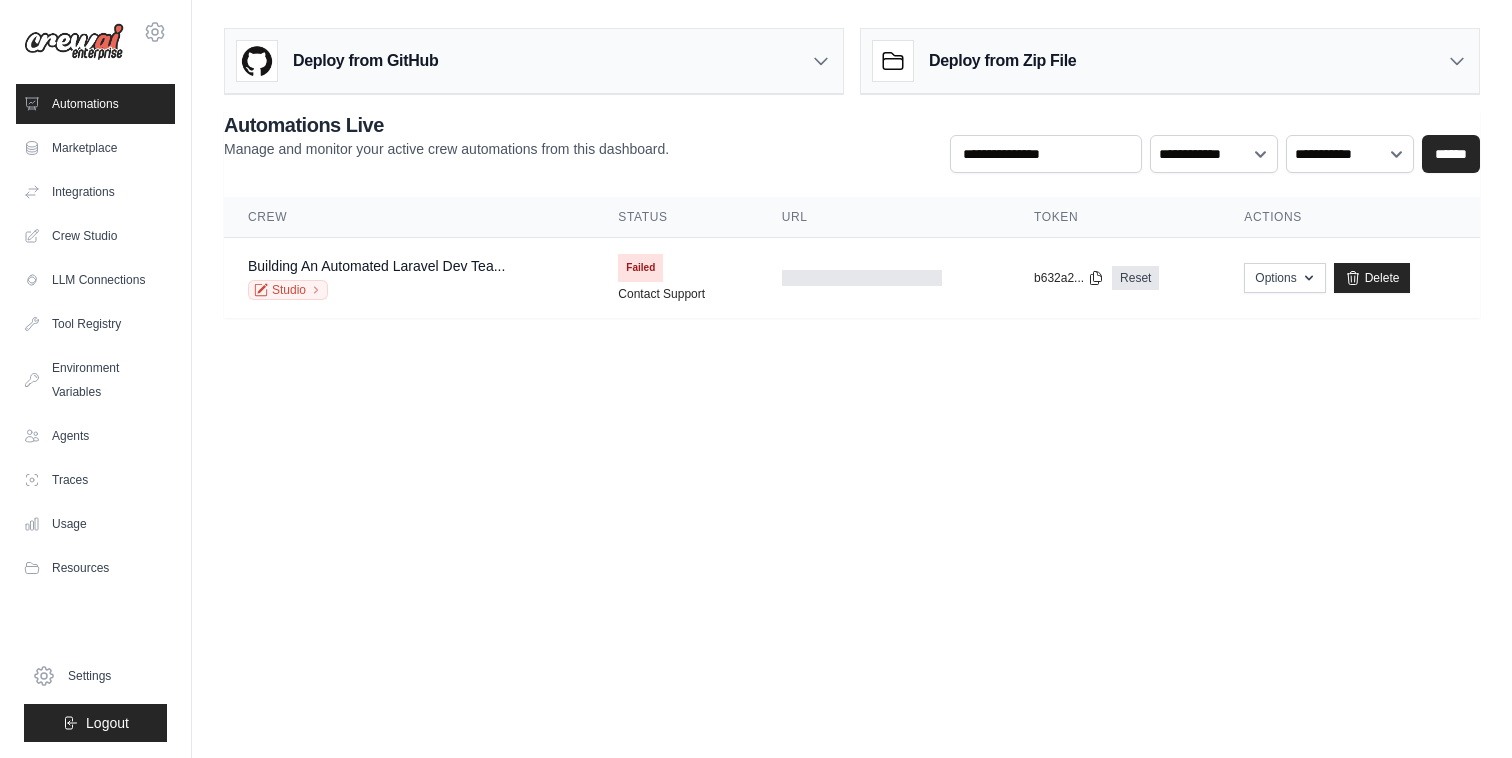 scroll, scrollTop: 0, scrollLeft: 0, axis: both 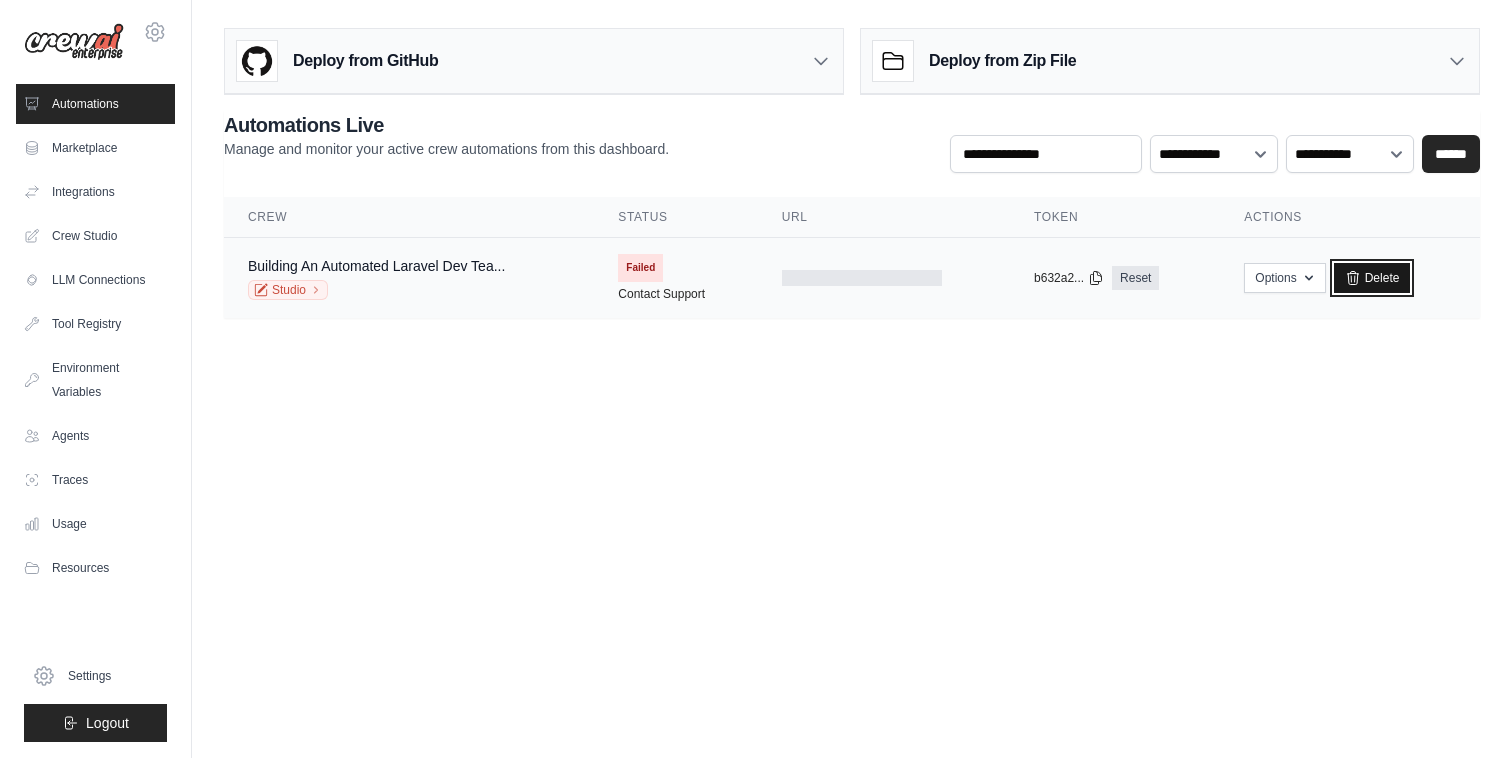 click on "Delete" at bounding box center (1372, 278) 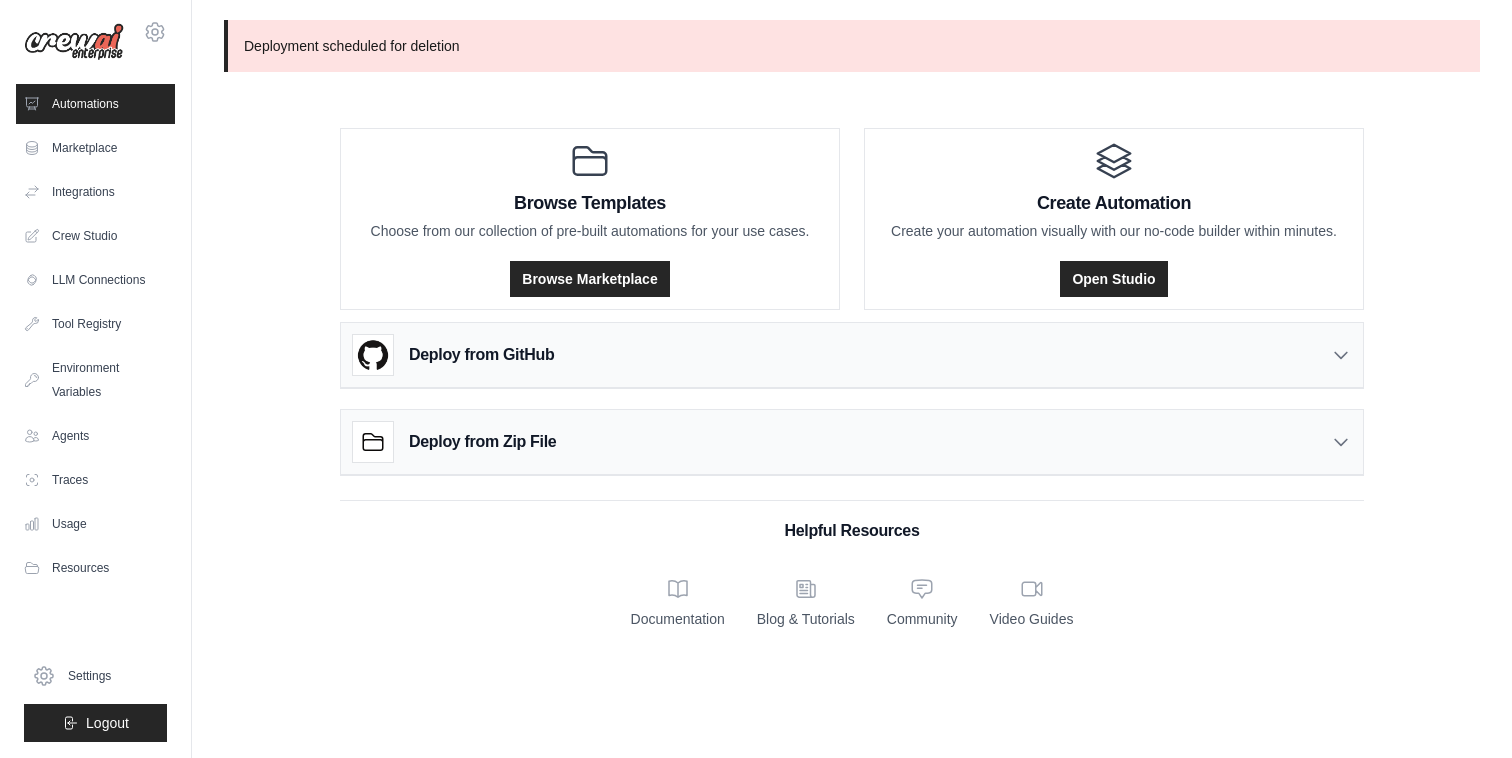 scroll, scrollTop: 0, scrollLeft: 0, axis: both 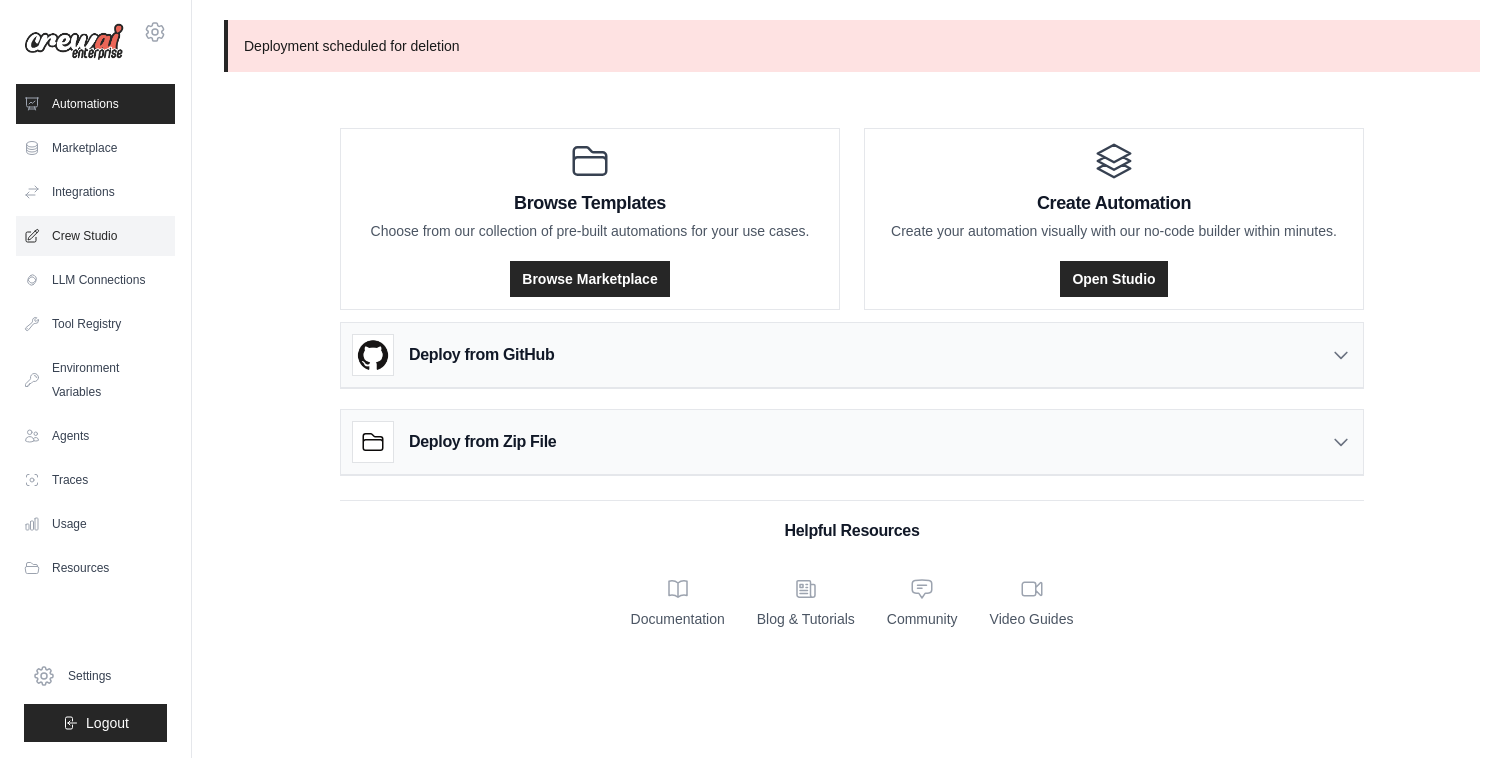 click on "Crew Studio" at bounding box center [95, 236] 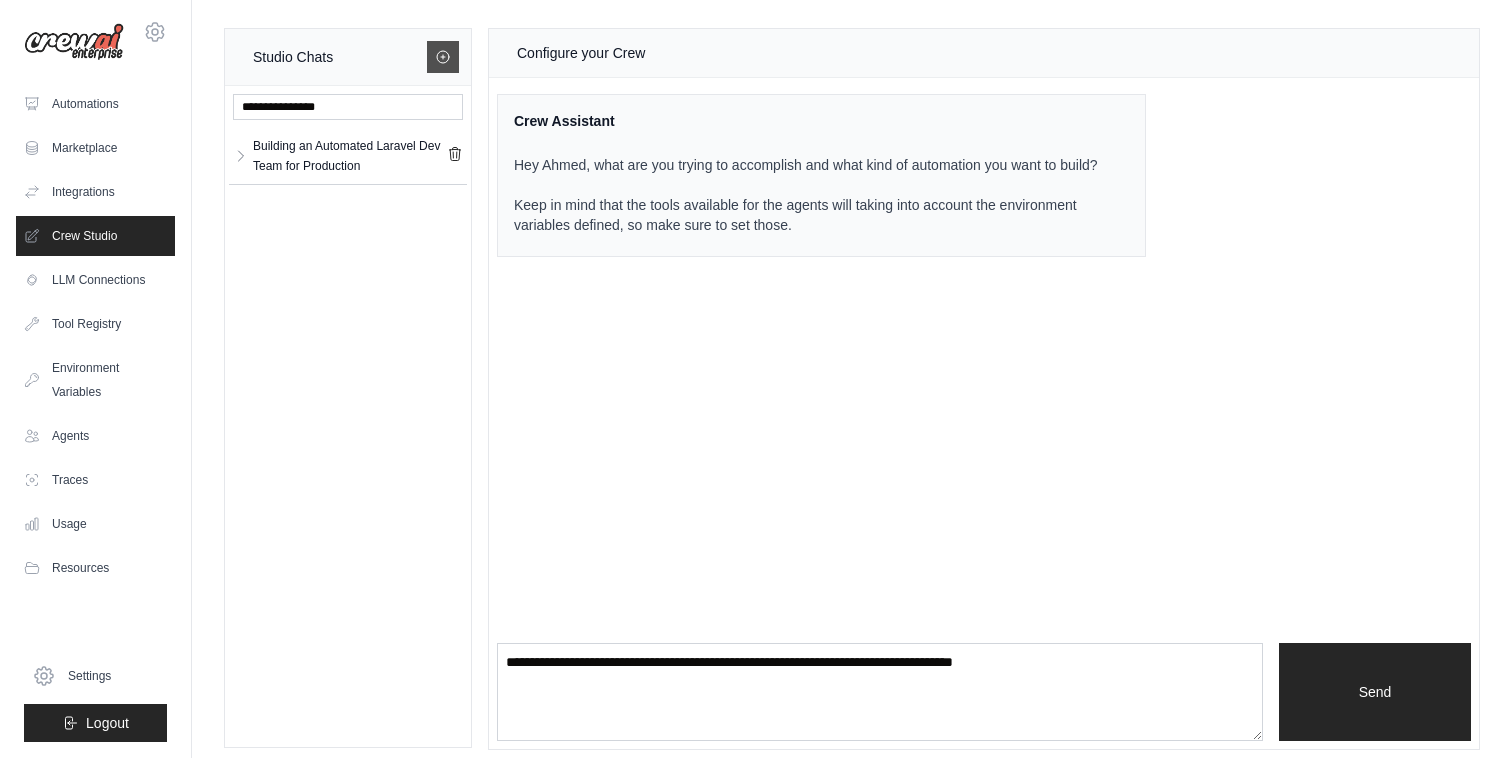 click 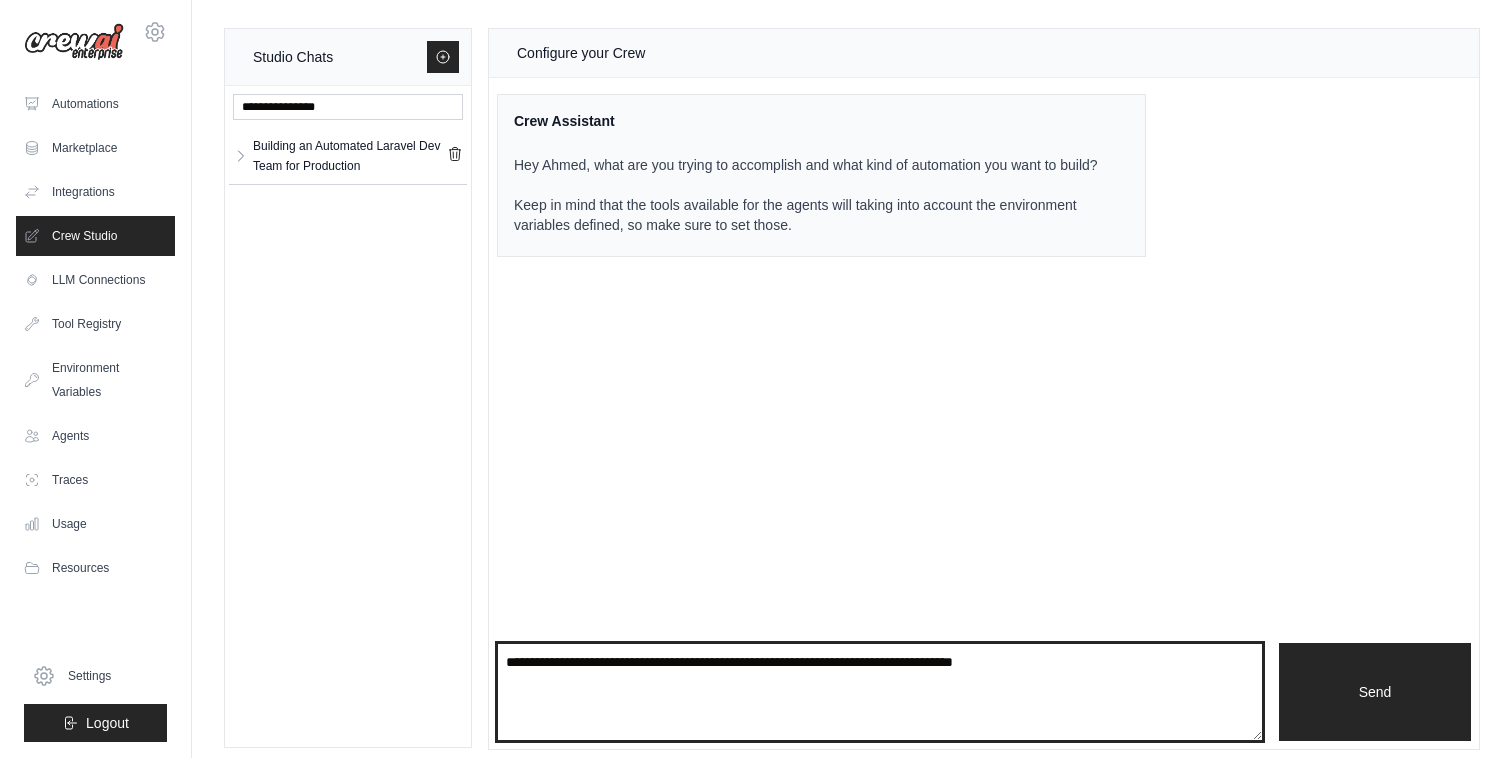 click at bounding box center [880, 692] 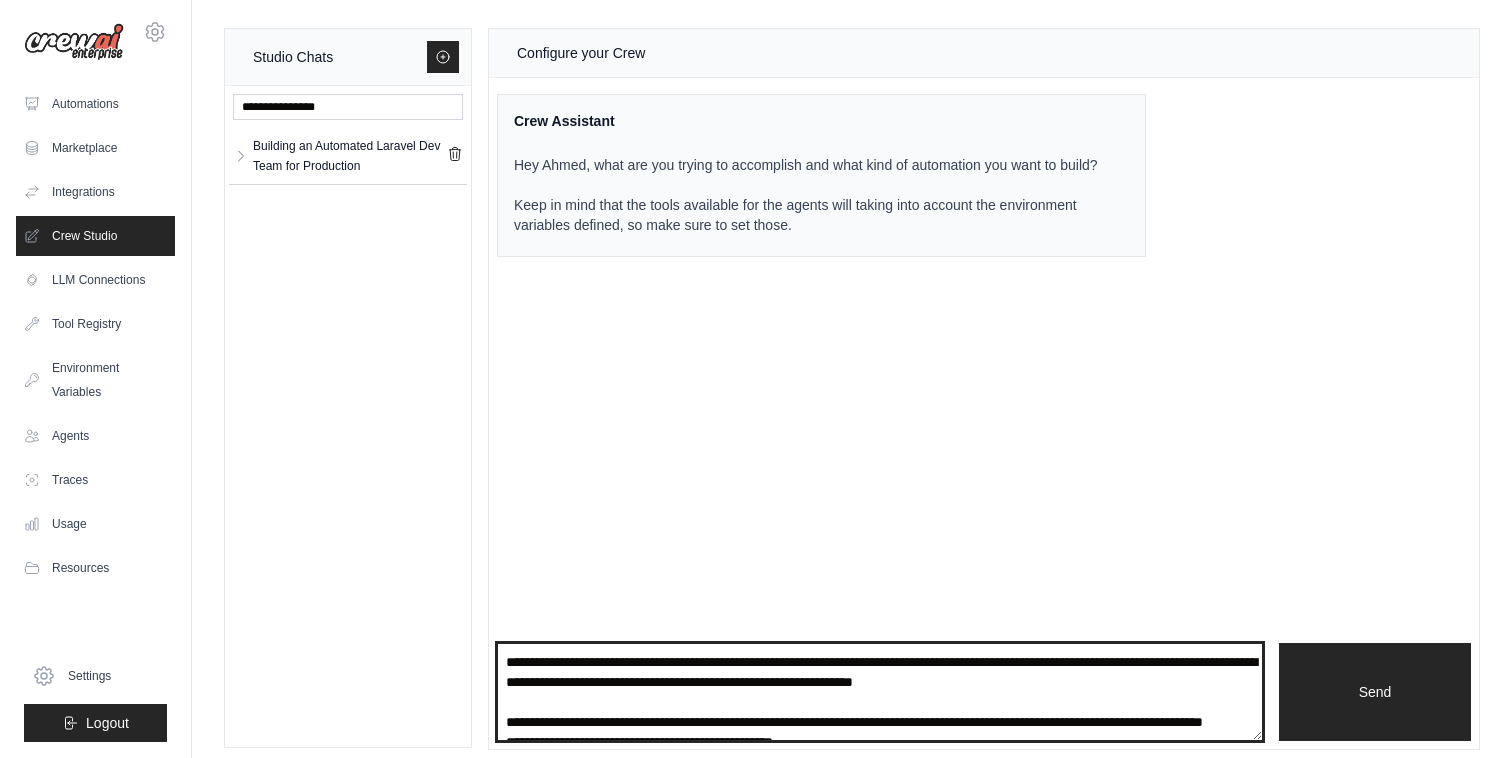 scroll, scrollTop: 1030, scrollLeft: 0, axis: vertical 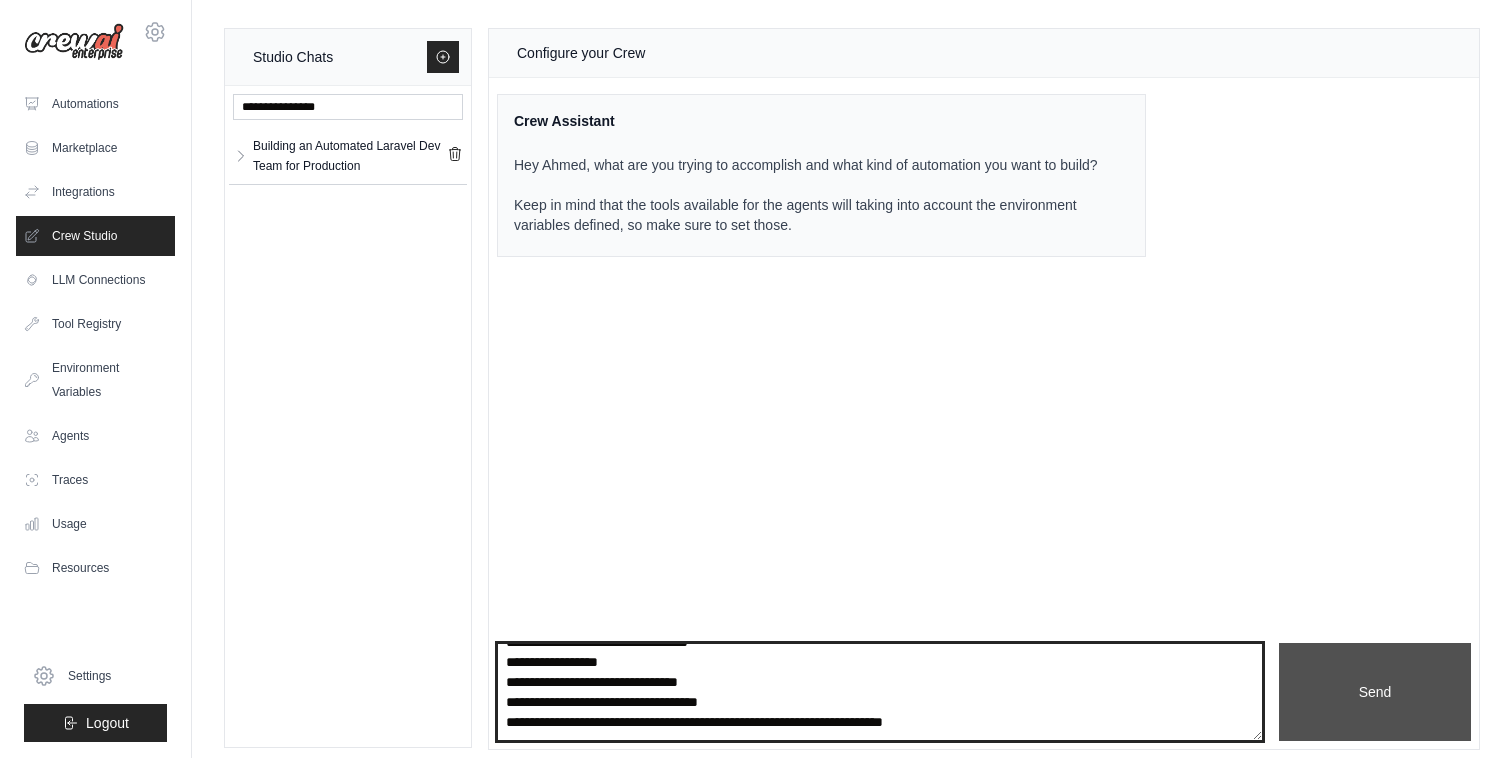 type on "**********" 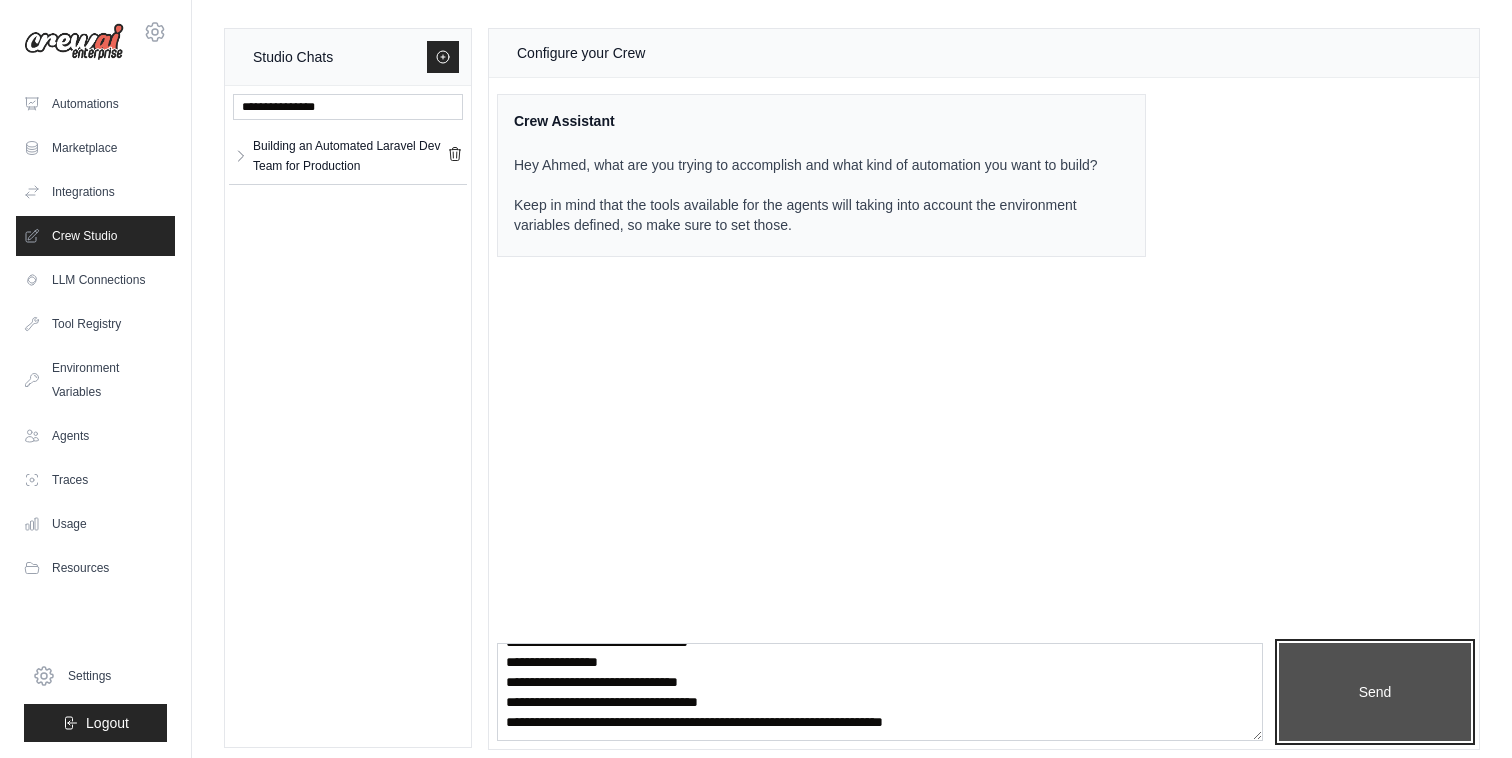 click on "Send" at bounding box center [1375, 692] 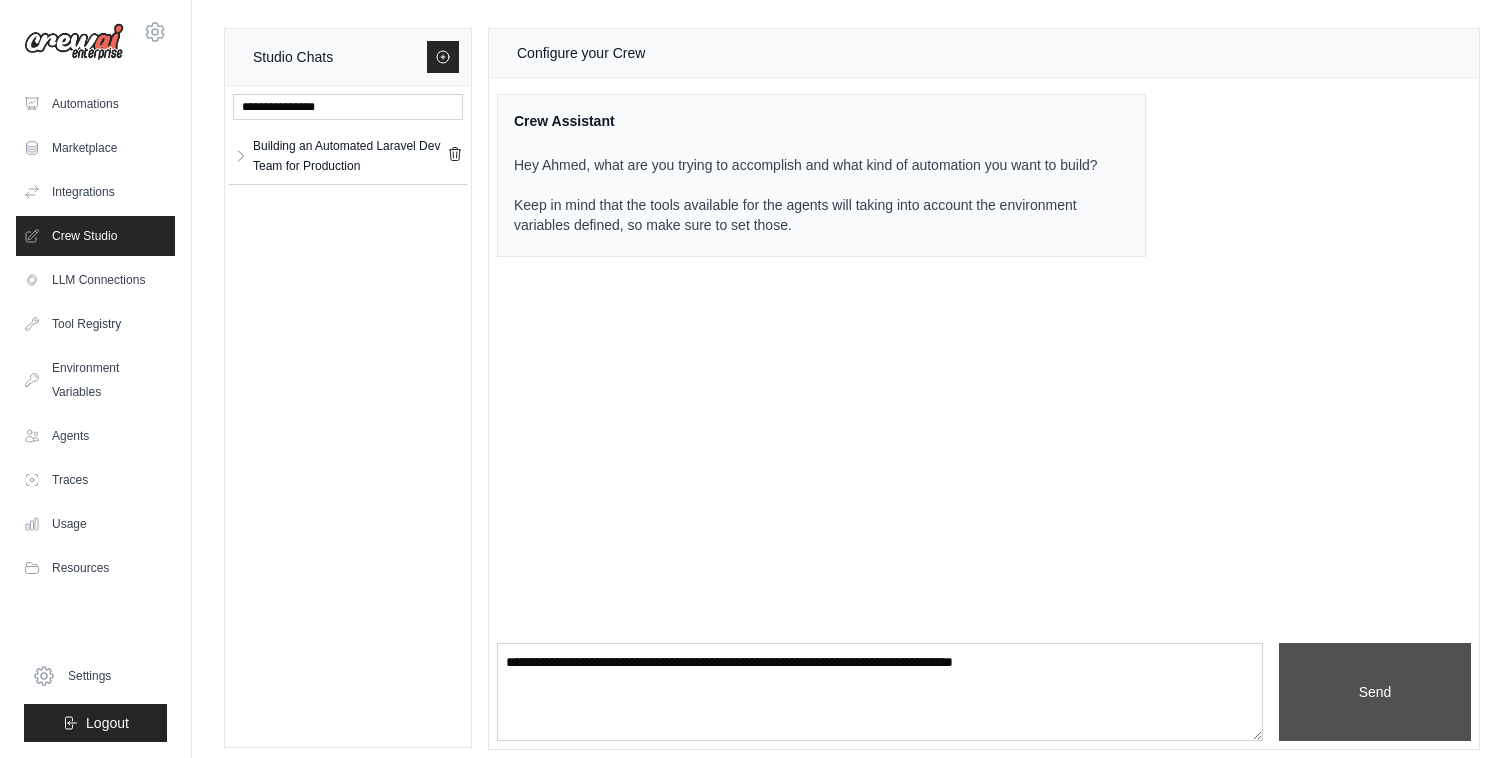 scroll, scrollTop: 0, scrollLeft: 0, axis: both 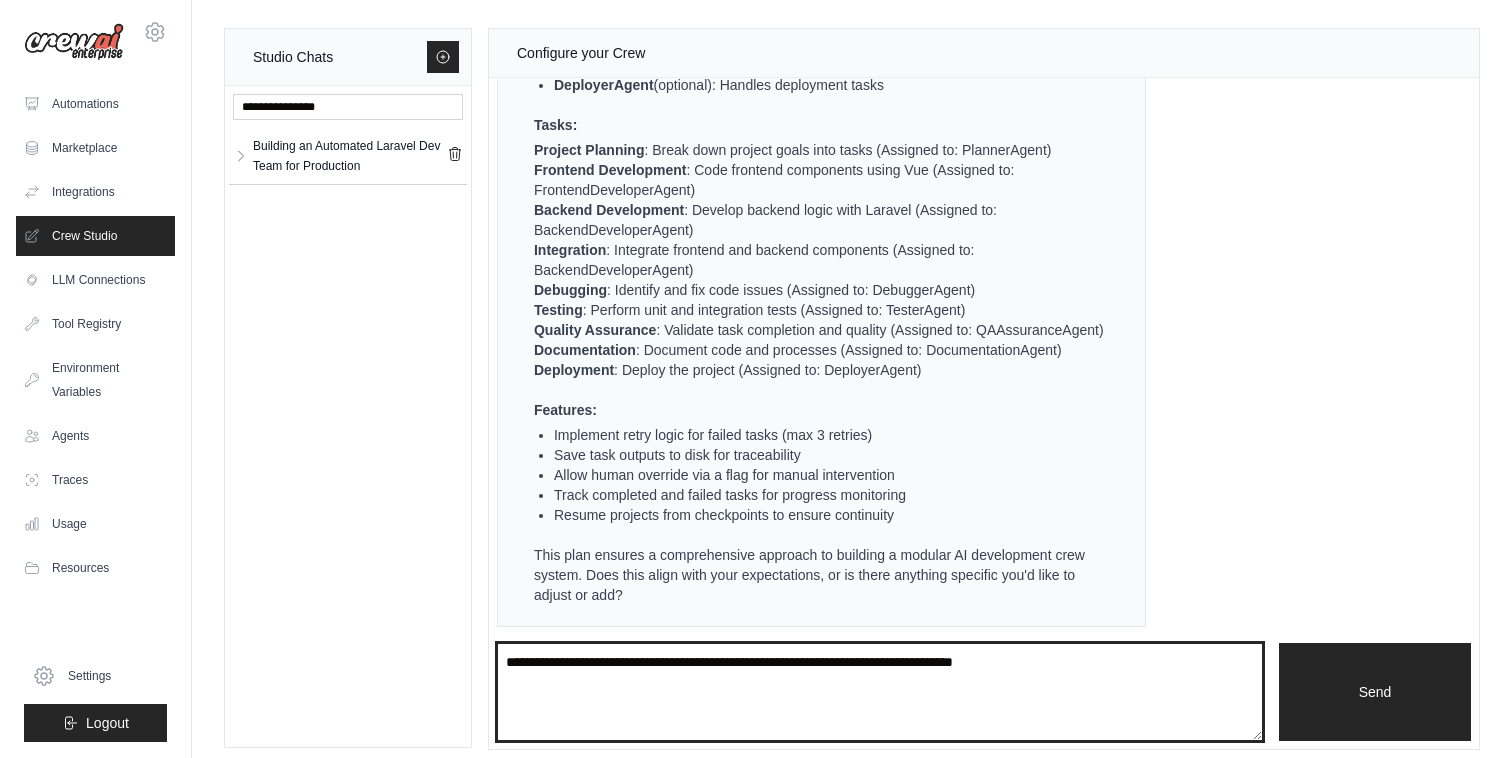 click at bounding box center [880, 692] 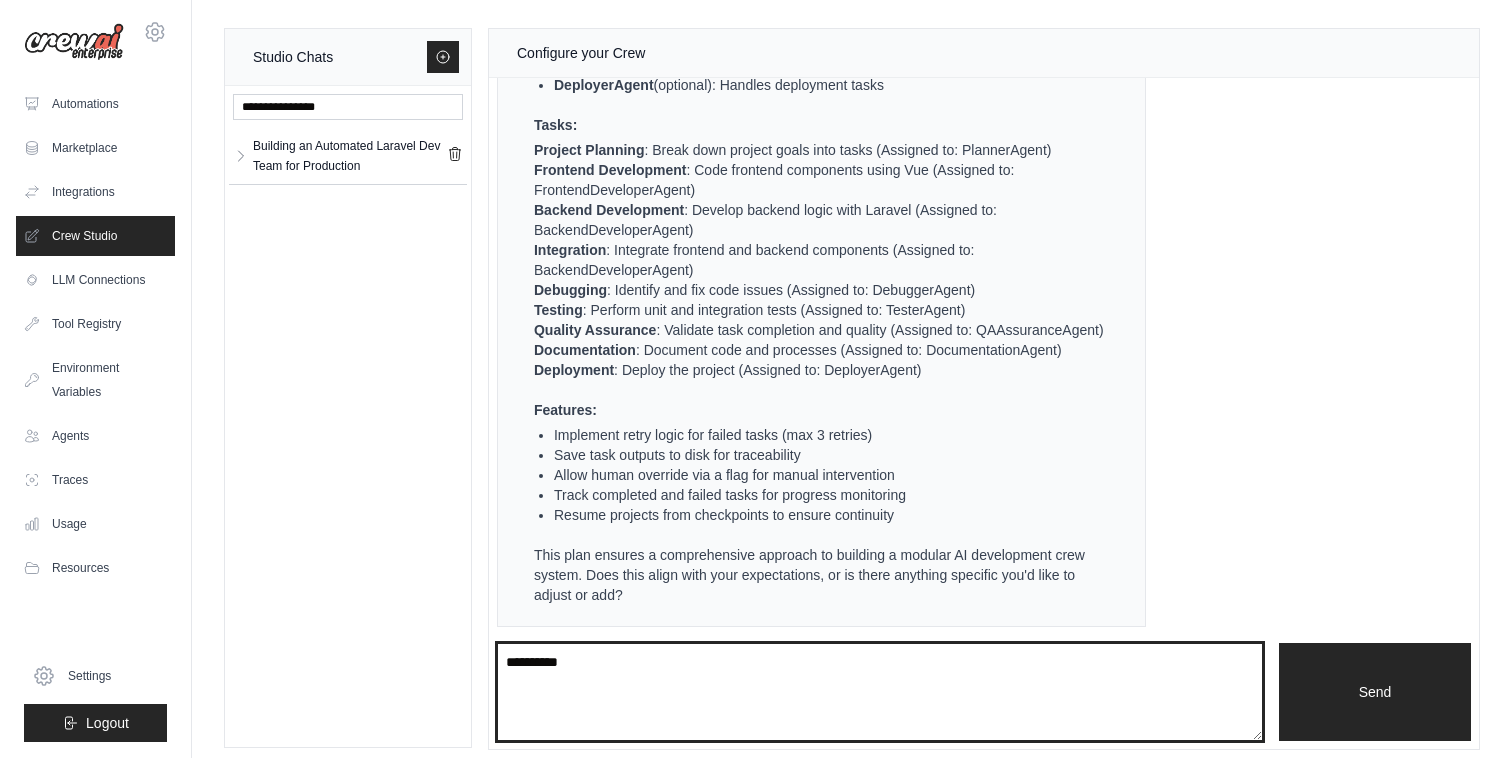 type on "**********" 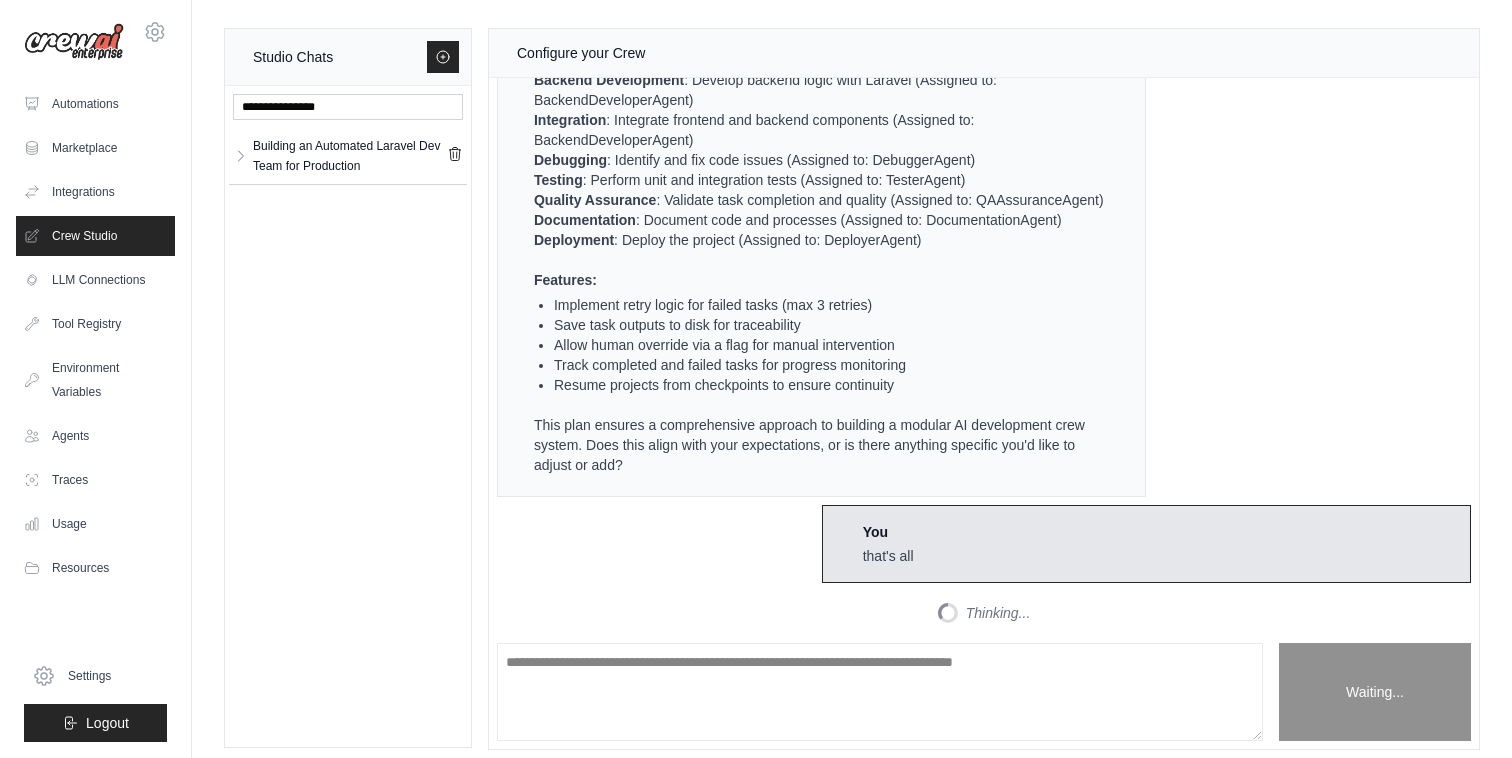 scroll, scrollTop: 2473, scrollLeft: 0, axis: vertical 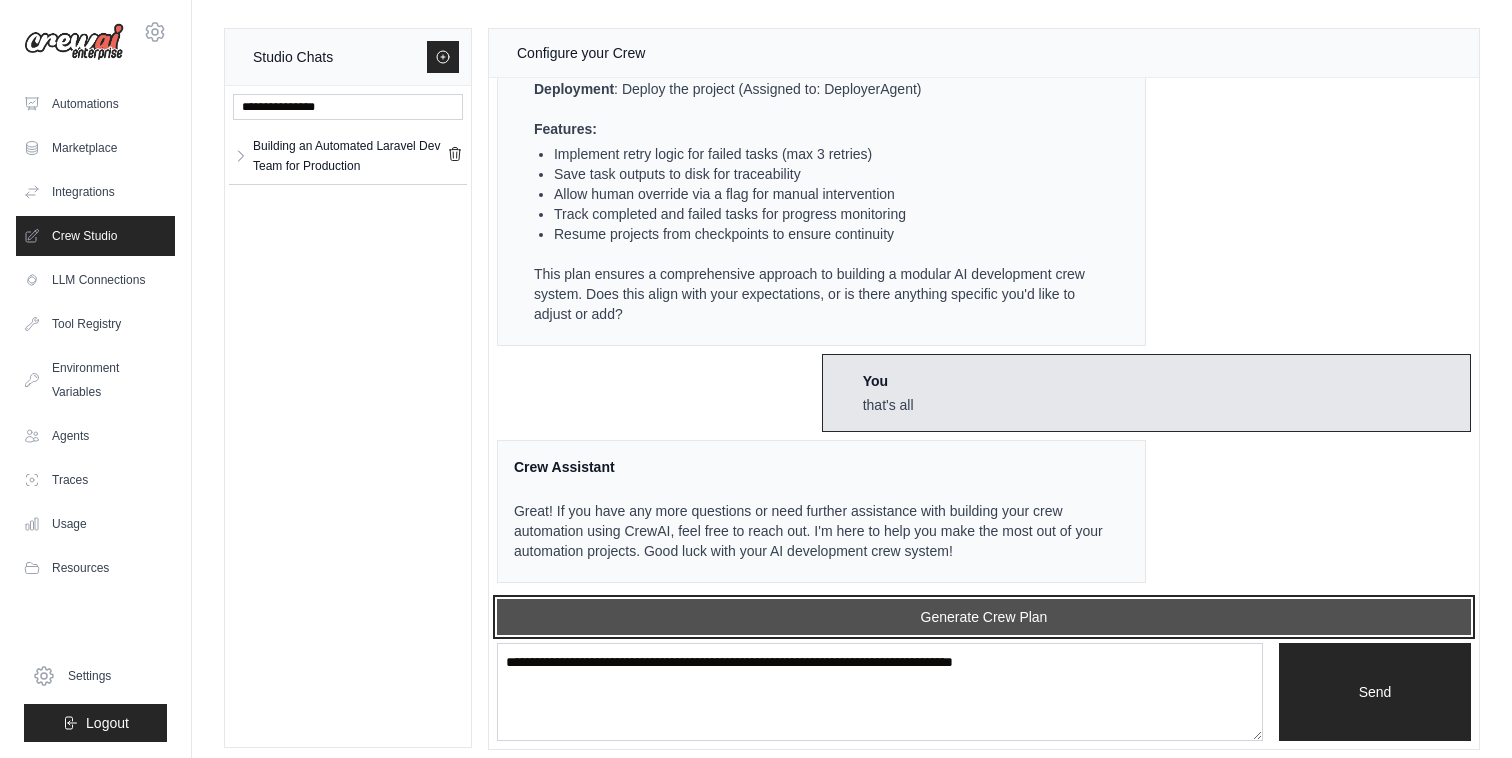 click on "Generate Crew Plan" at bounding box center [984, 617] 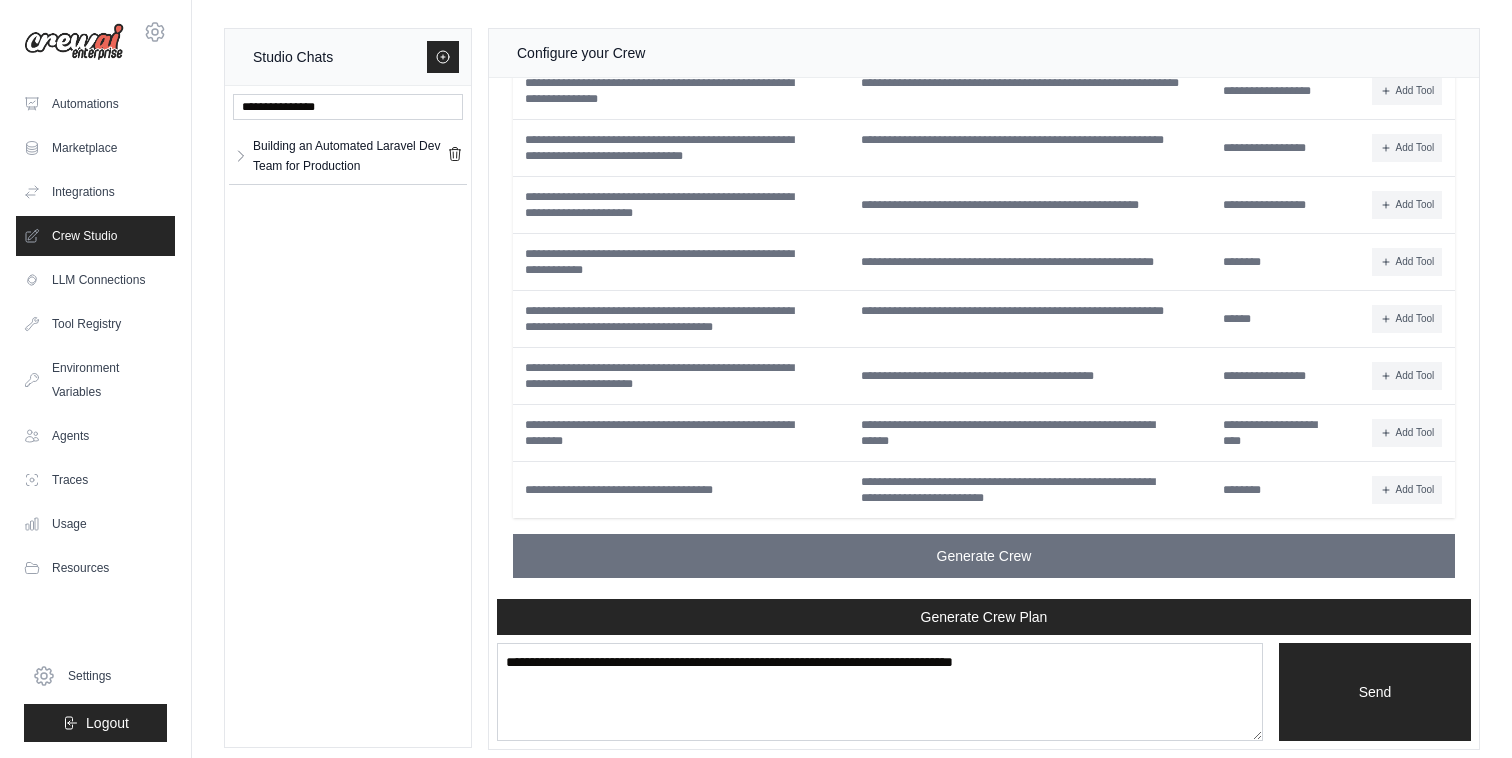 scroll, scrollTop: 4004, scrollLeft: 0, axis: vertical 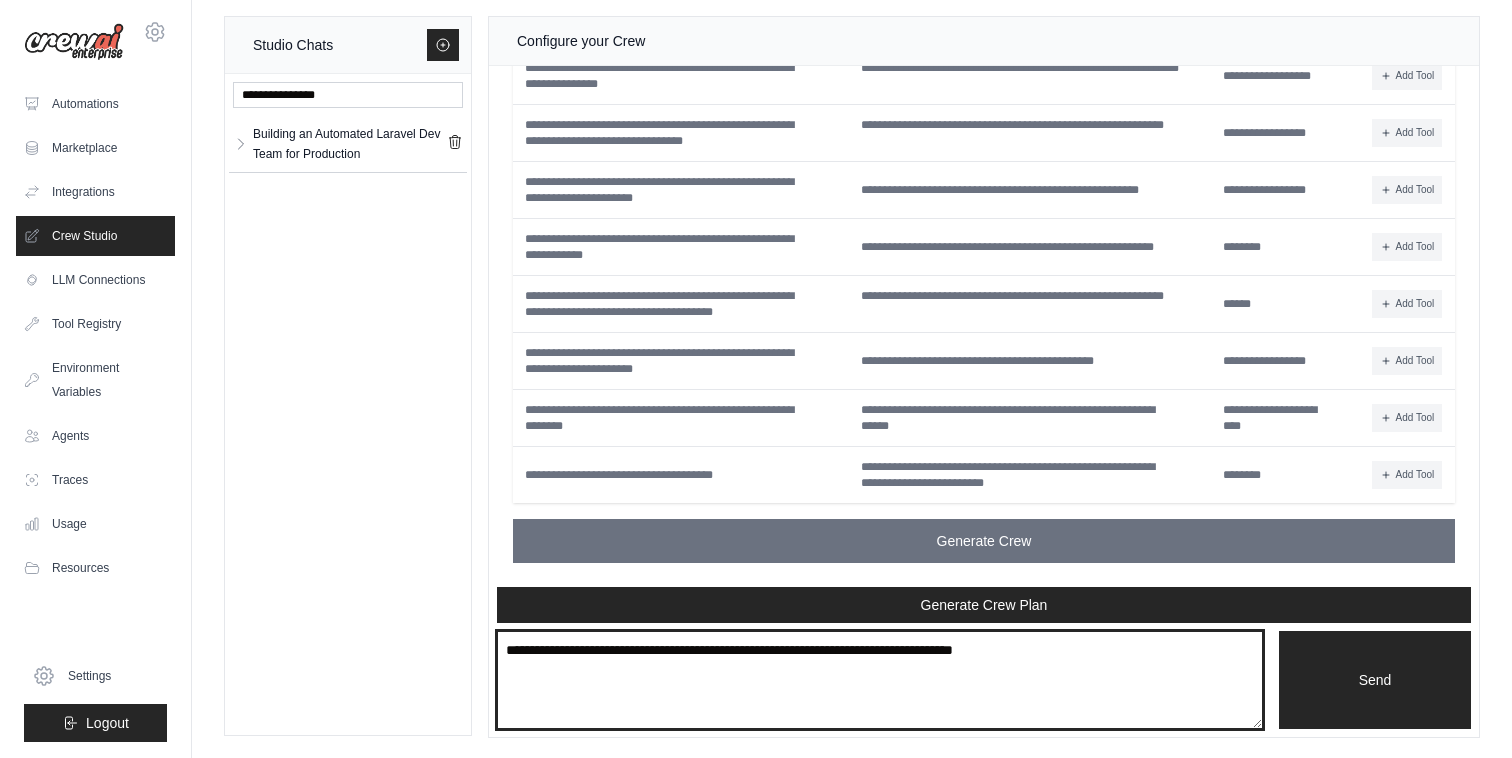click at bounding box center [880, 680] 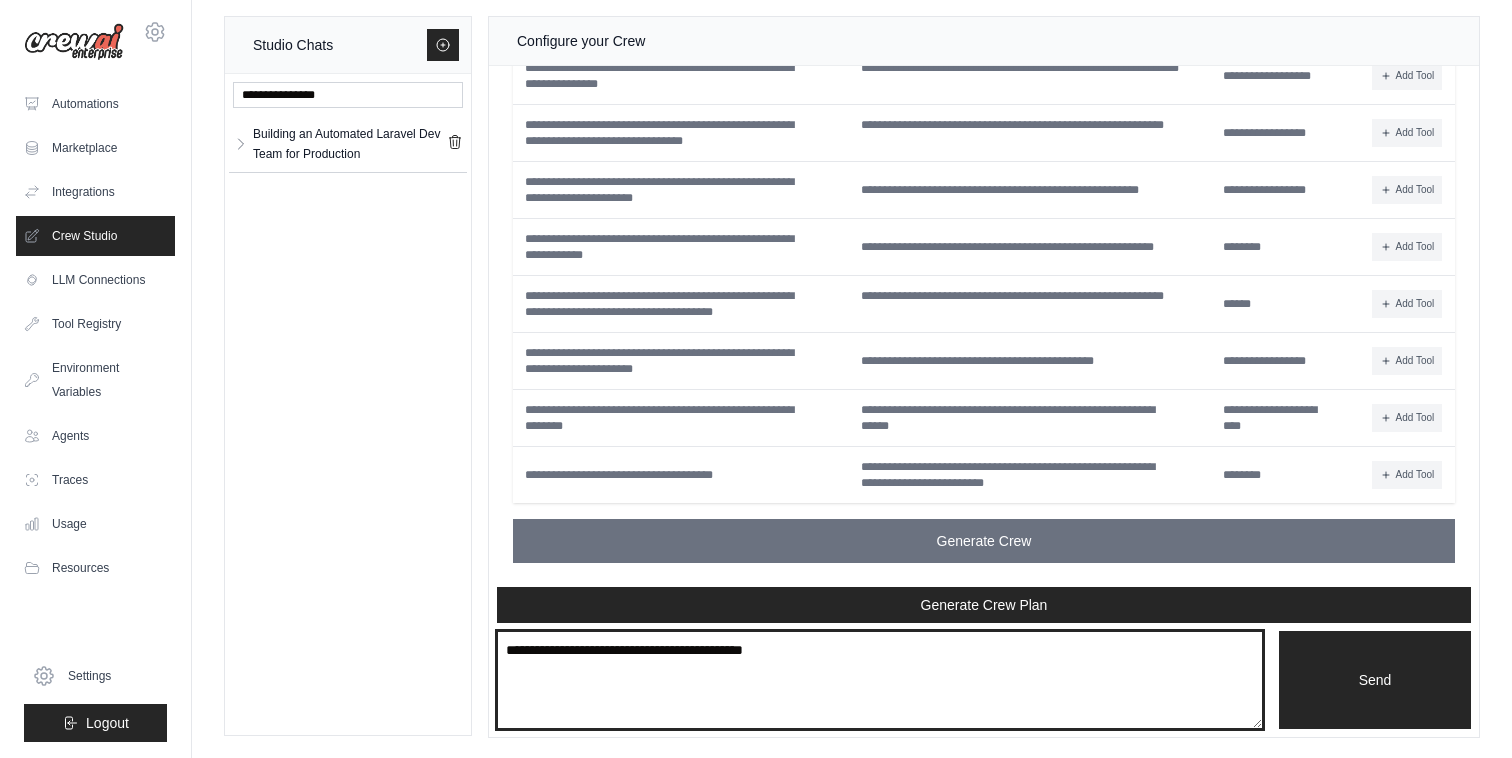 type on "**********" 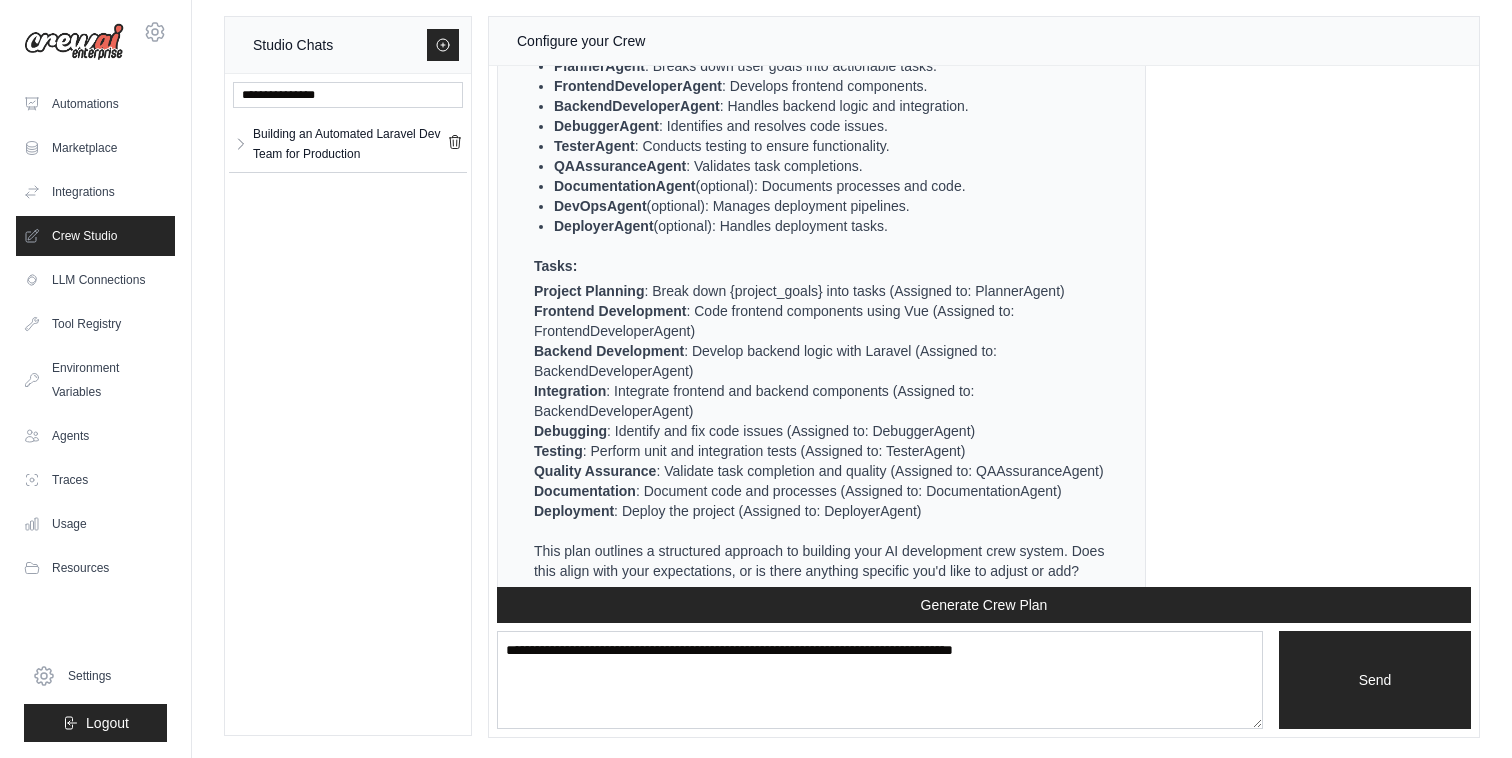 scroll, scrollTop: 5195, scrollLeft: 0, axis: vertical 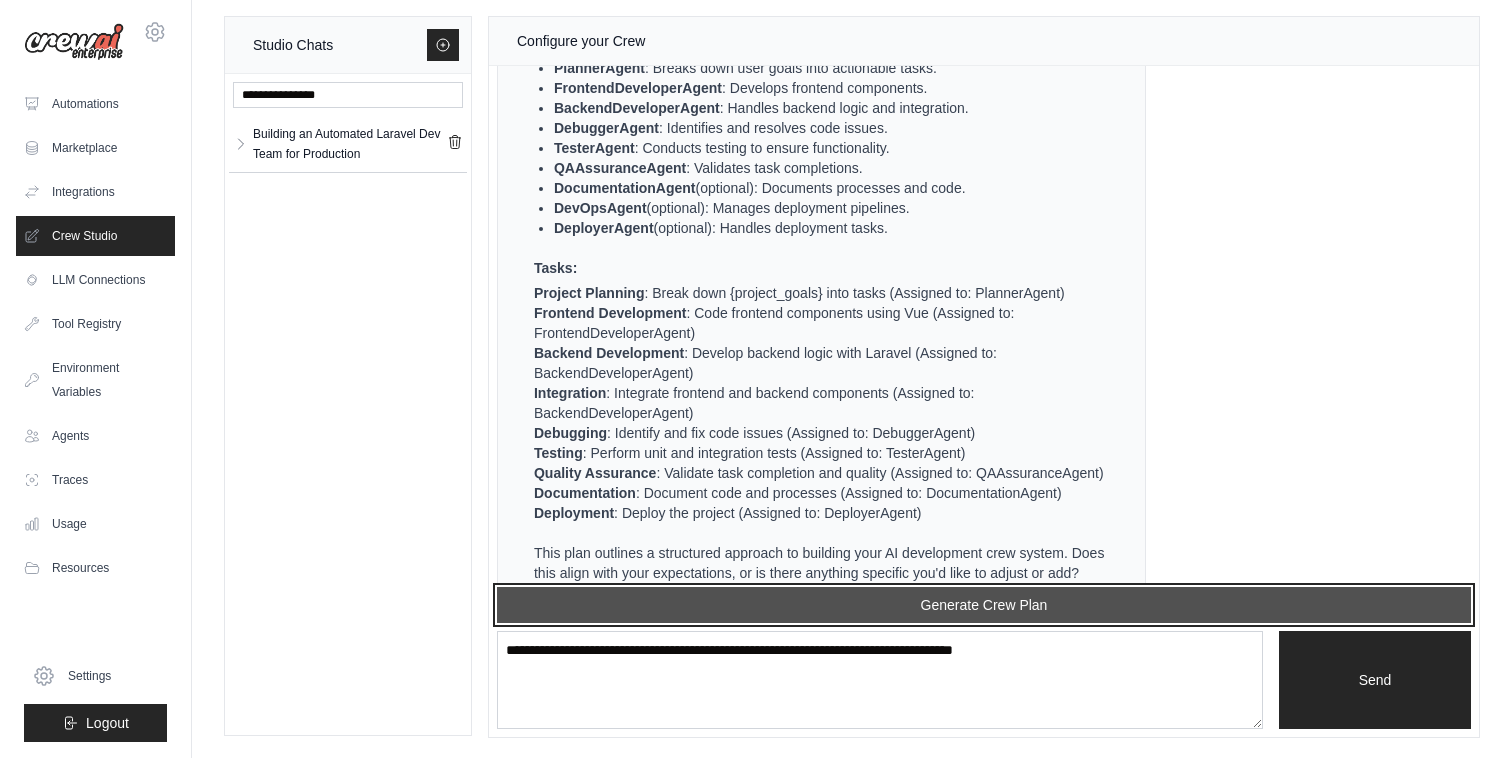 click on "Generate Crew Plan" at bounding box center [984, 605] 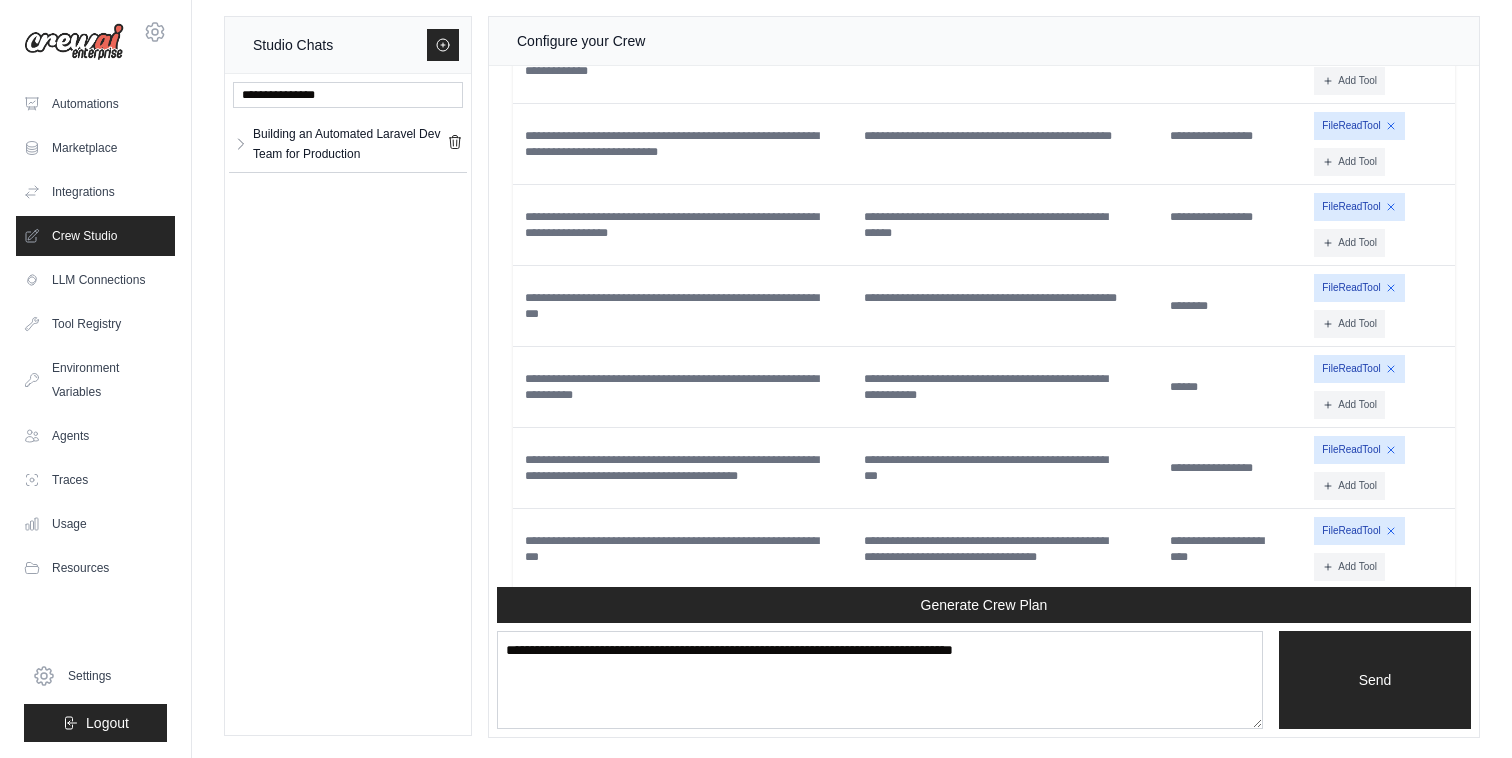 scroll, scrollTop: 6992, scrollLeft: 0, axis: vertical 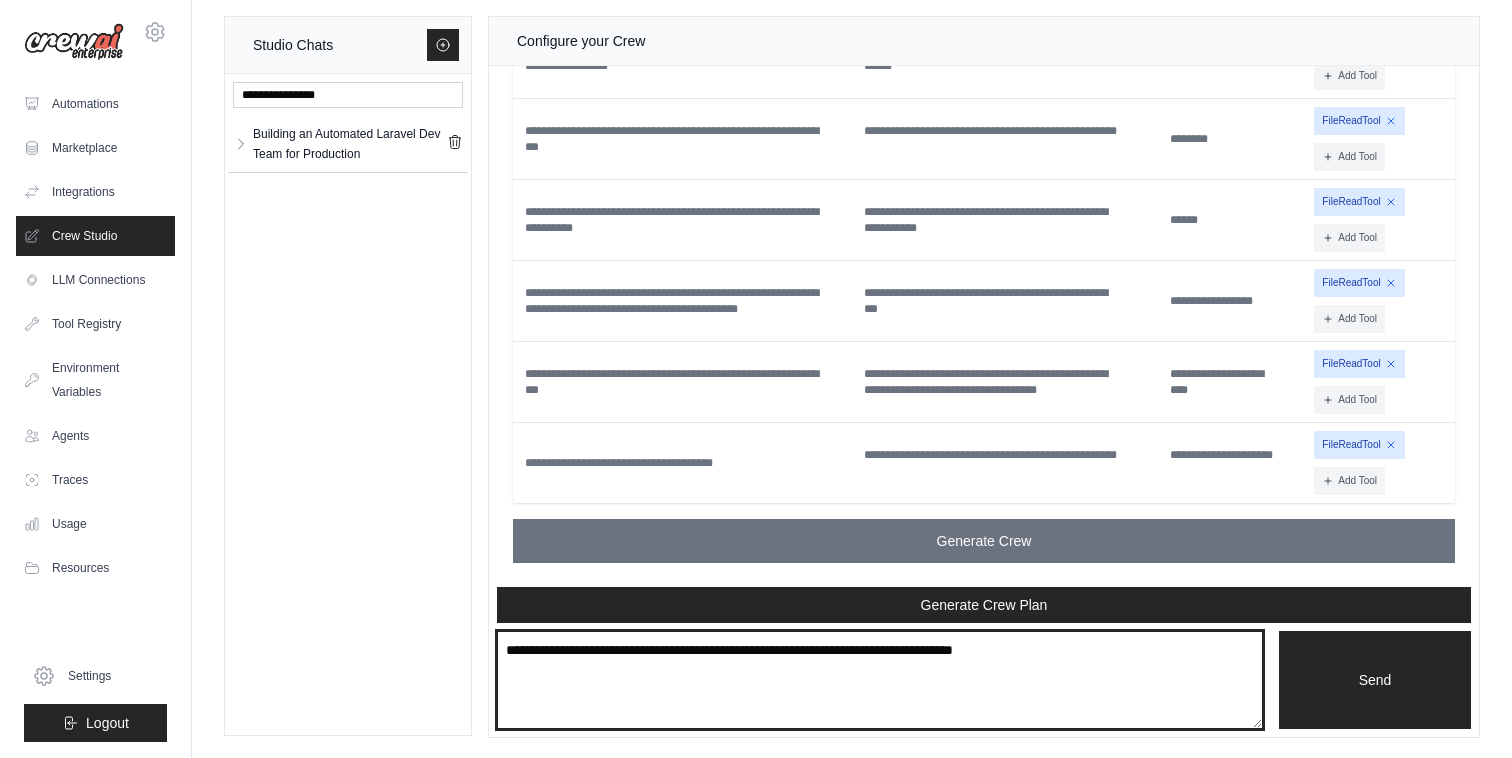 click at bounding box center (880, 680) 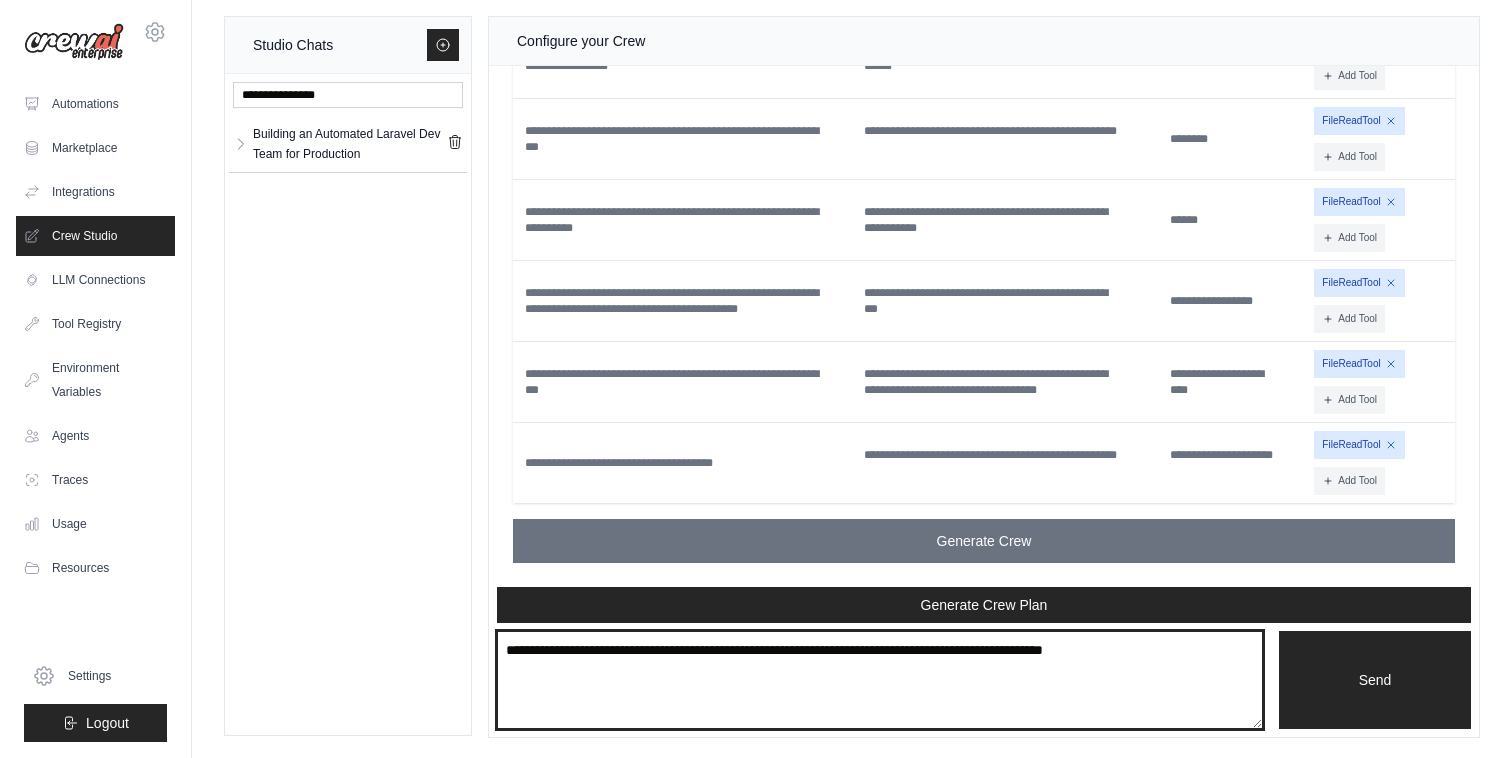 type on "**********" 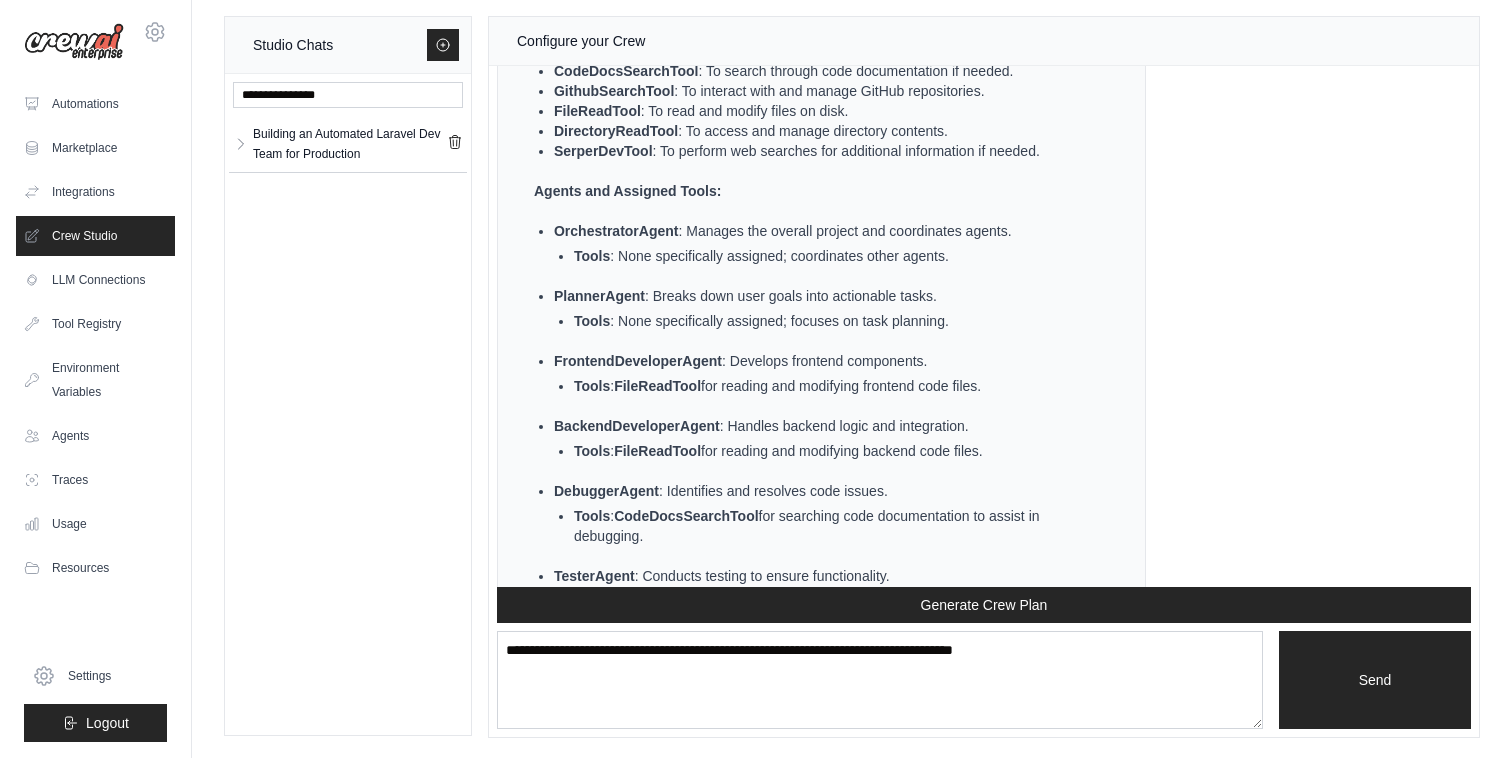 scroll, scrollTop: 8025, scrollLeft: 0, axis: vertical 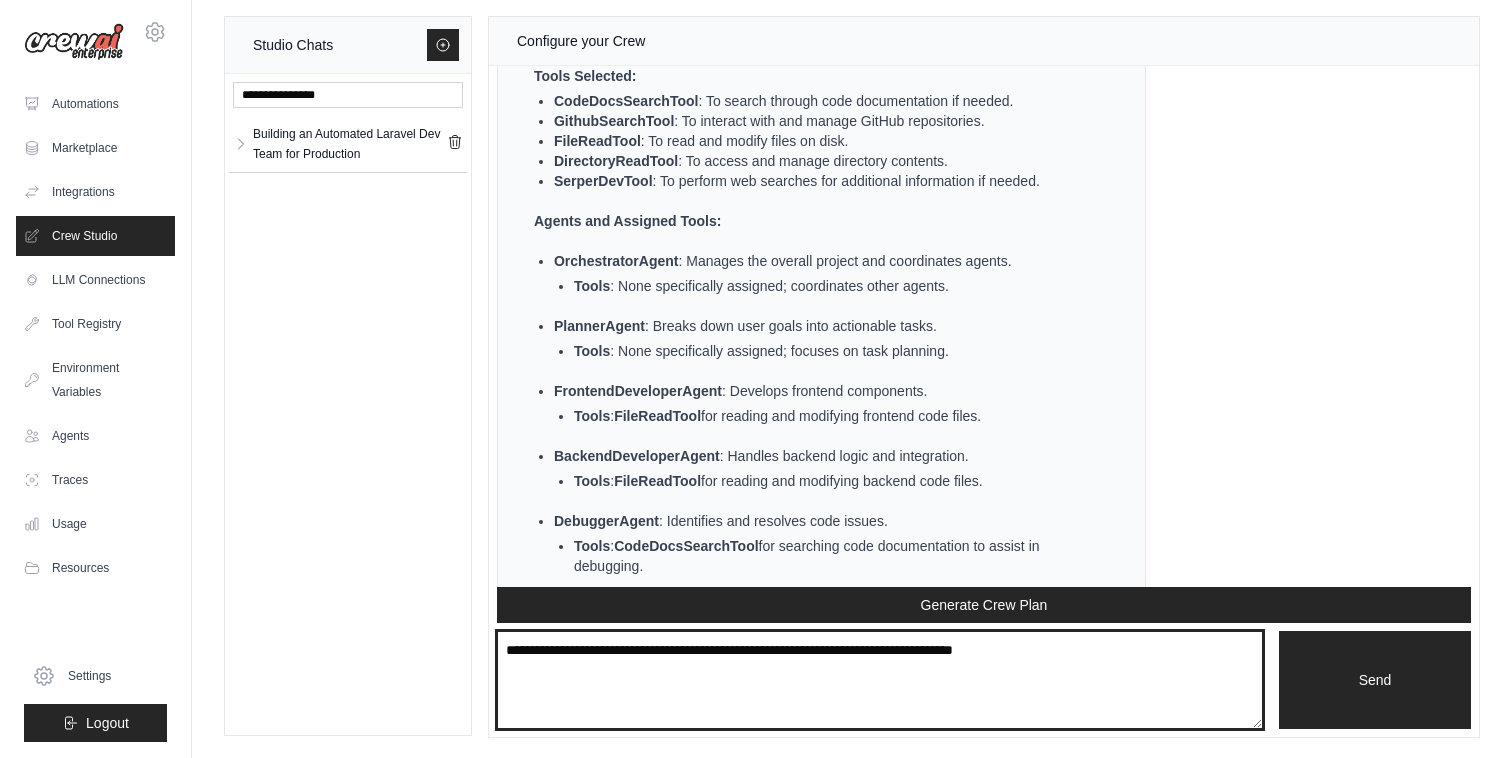 click at bounding box center (880, 680) 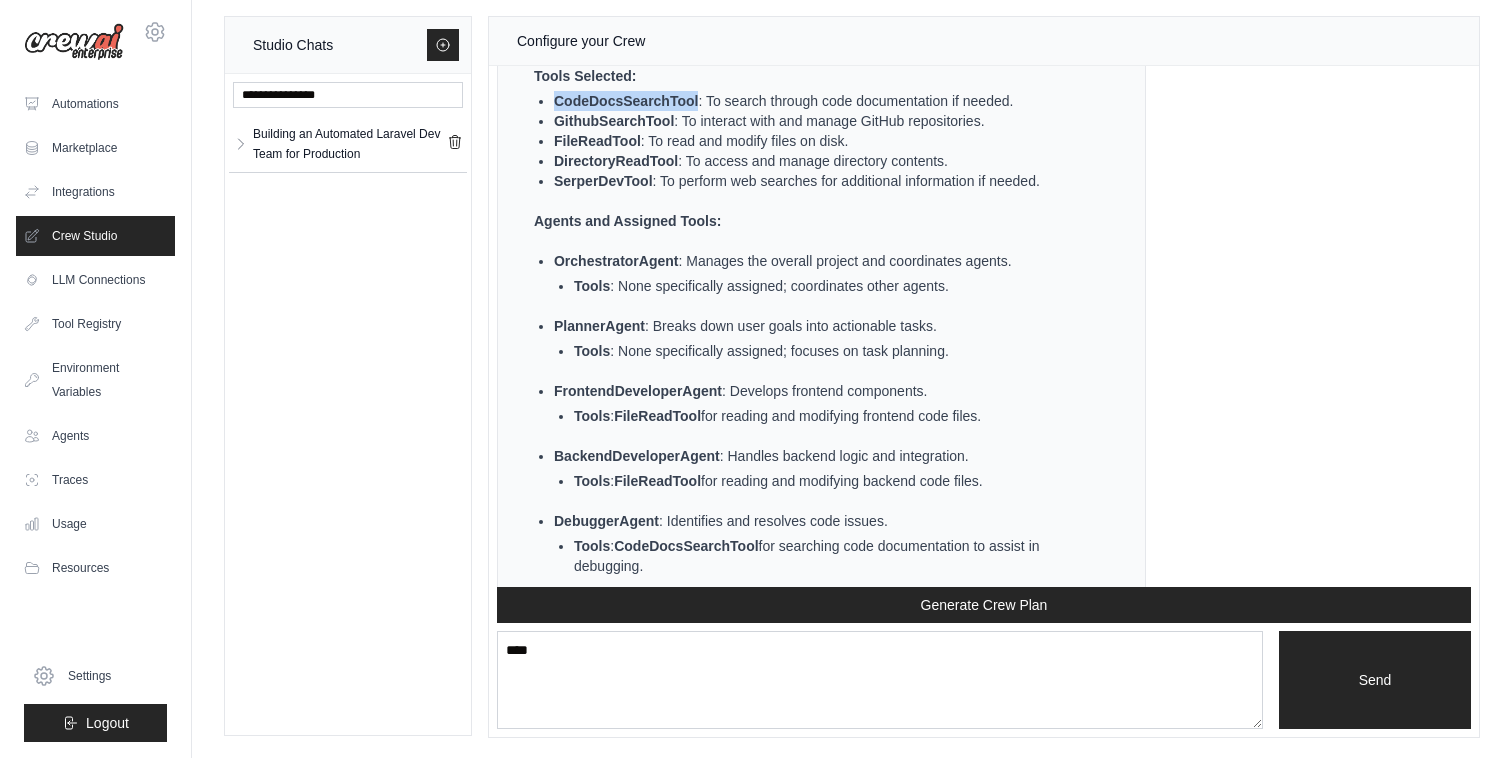 drag, startPoint x: 558, startPoint y: 97, endPoint x: 700, endPoint y: 100, distance: 142.0317 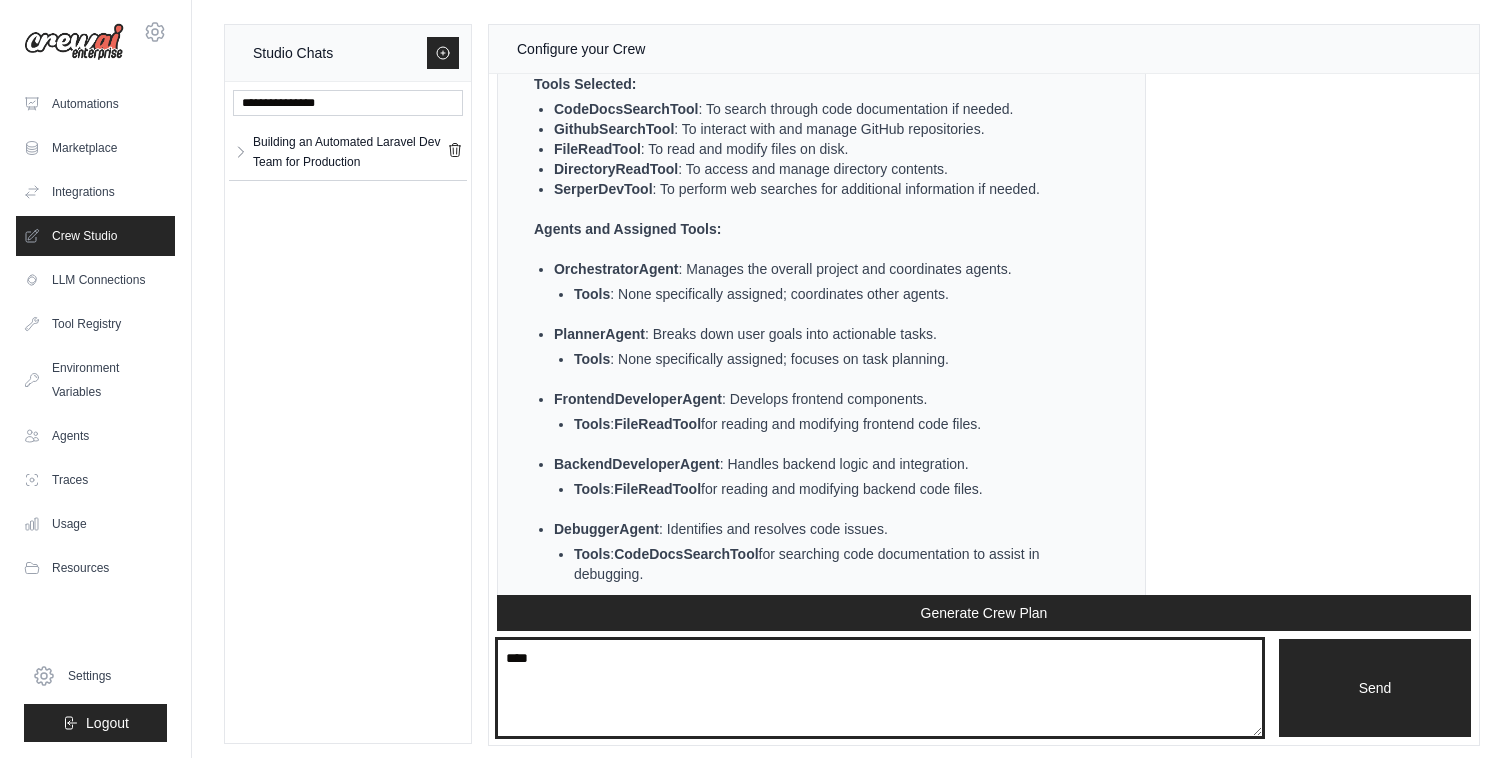 click on "***" at bounding box center (880, 688) 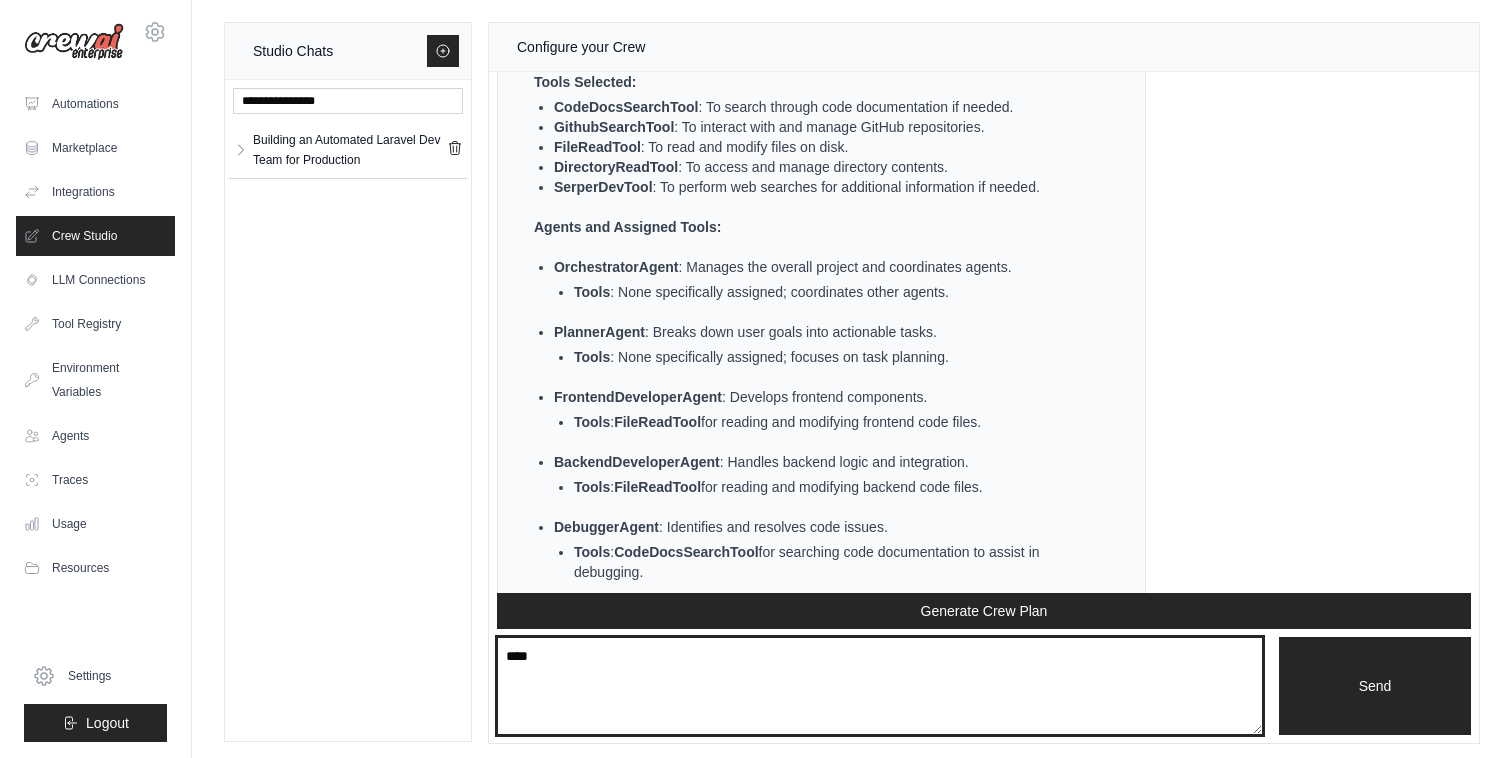 click on "***" at bounding box center (880, 686) 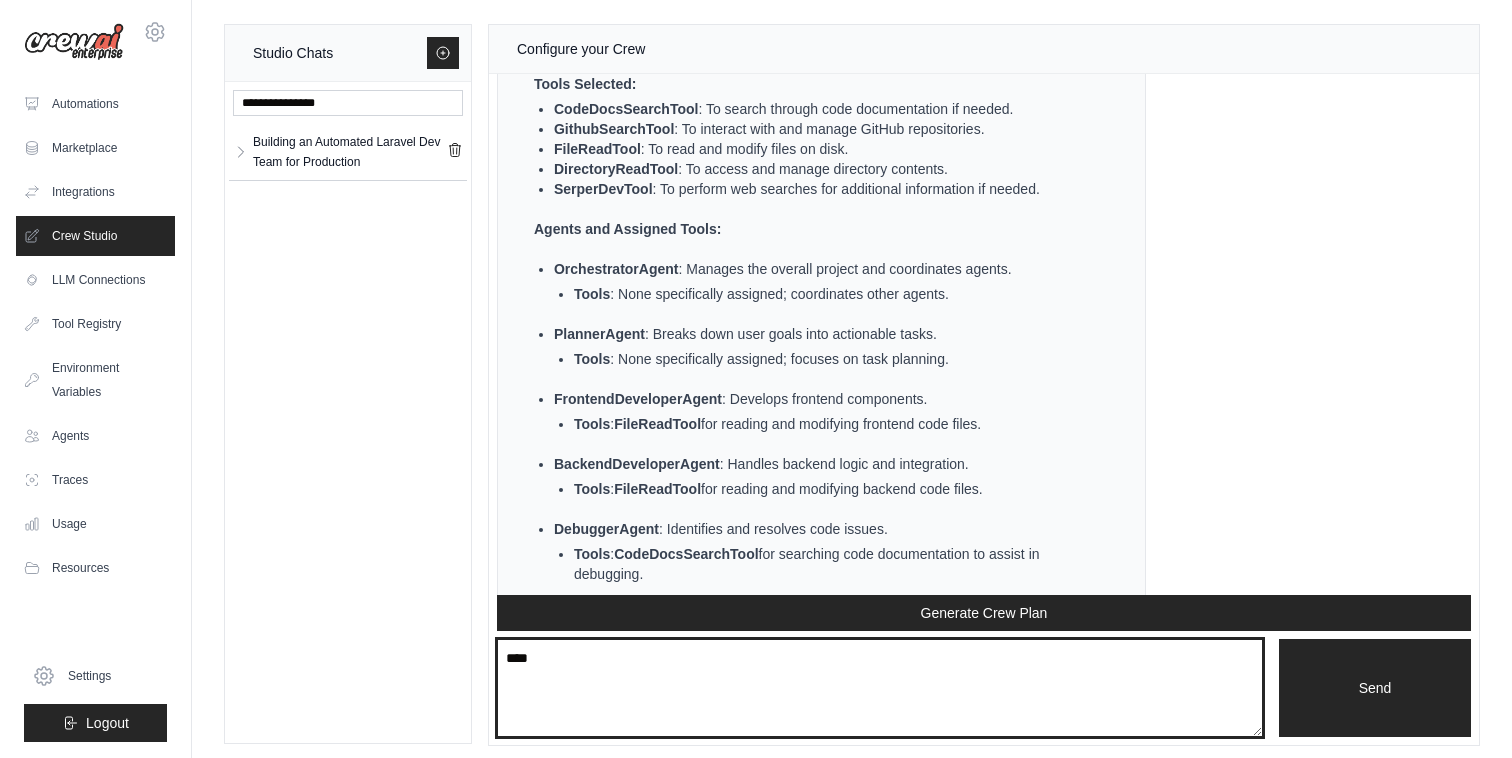 paste on "**********" 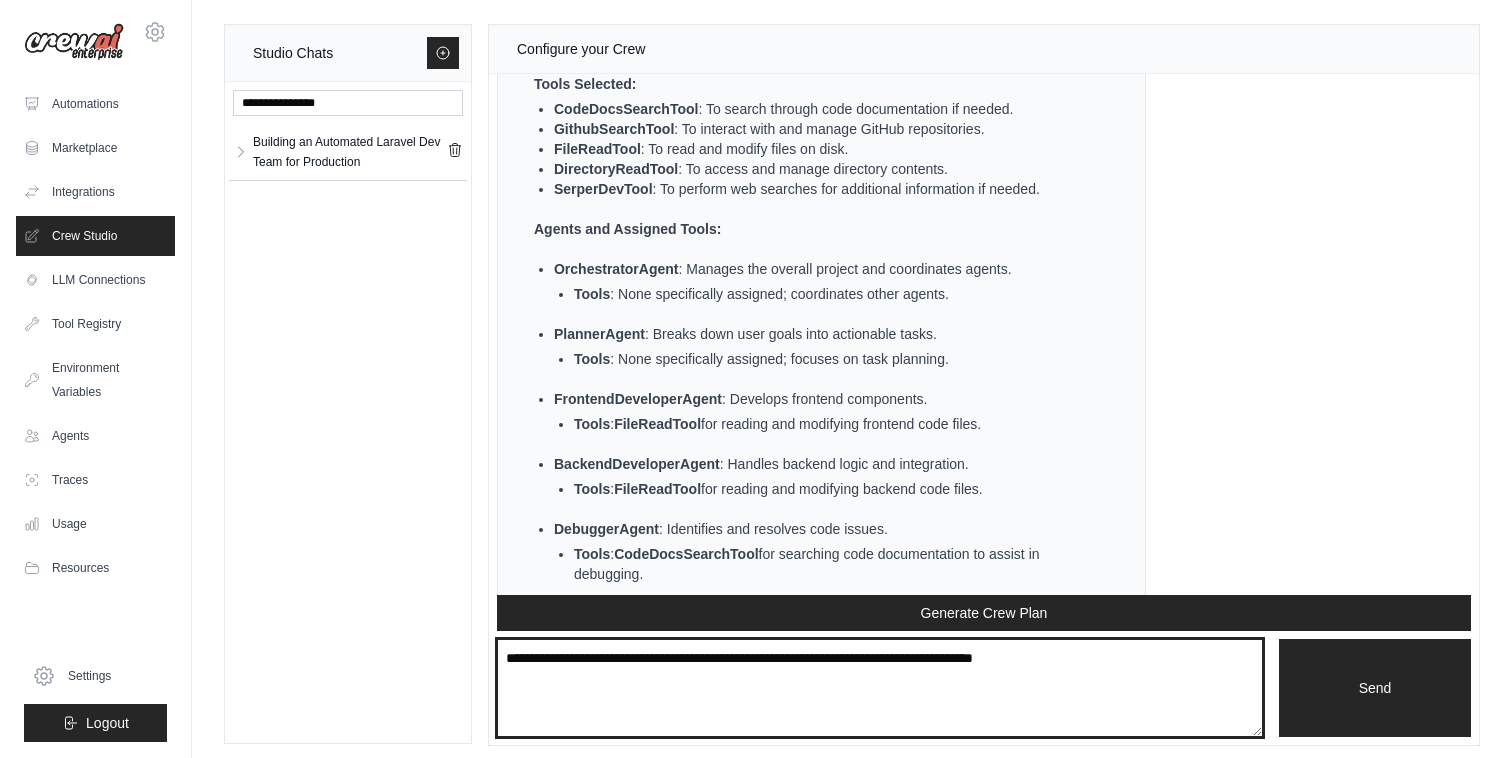 type on "**********" 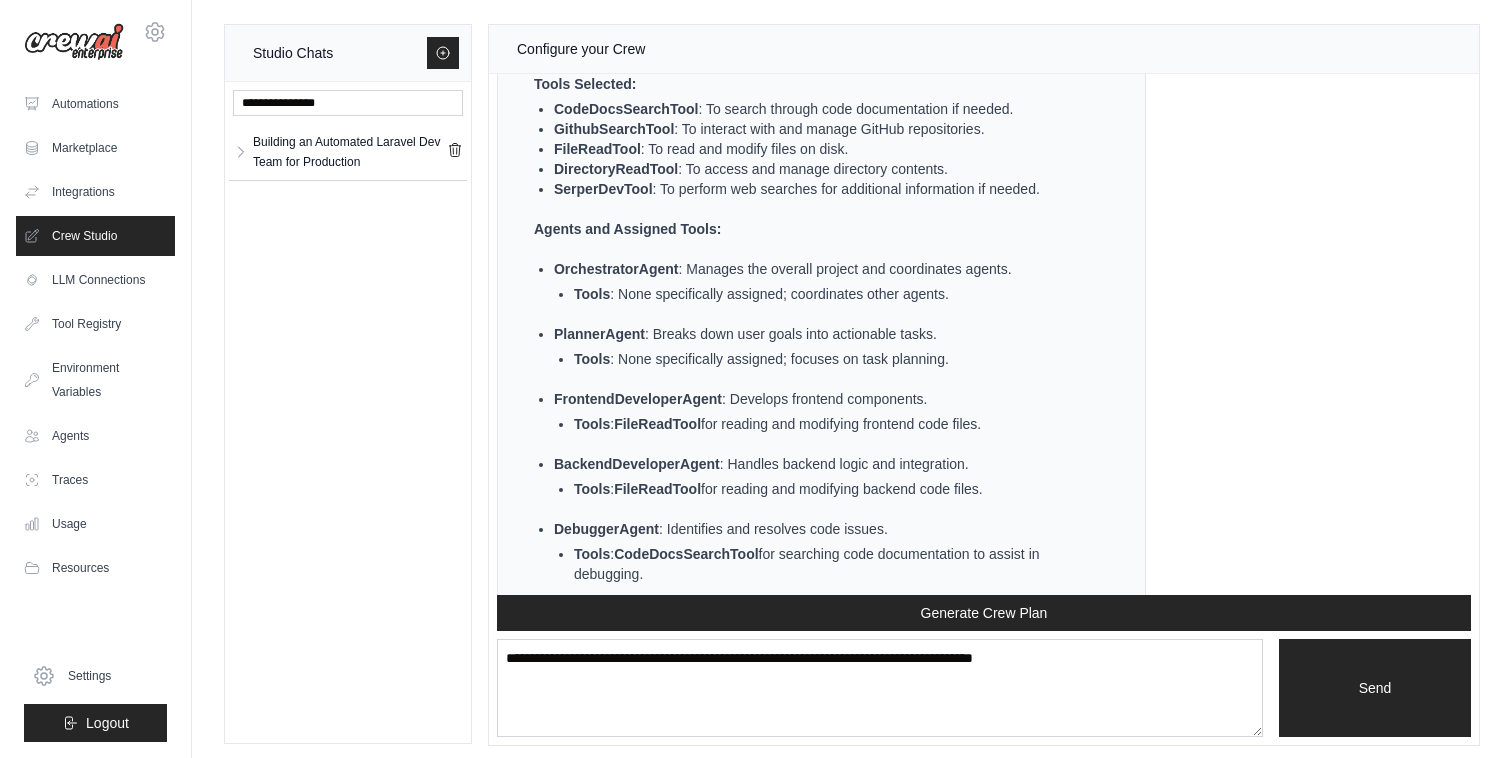type 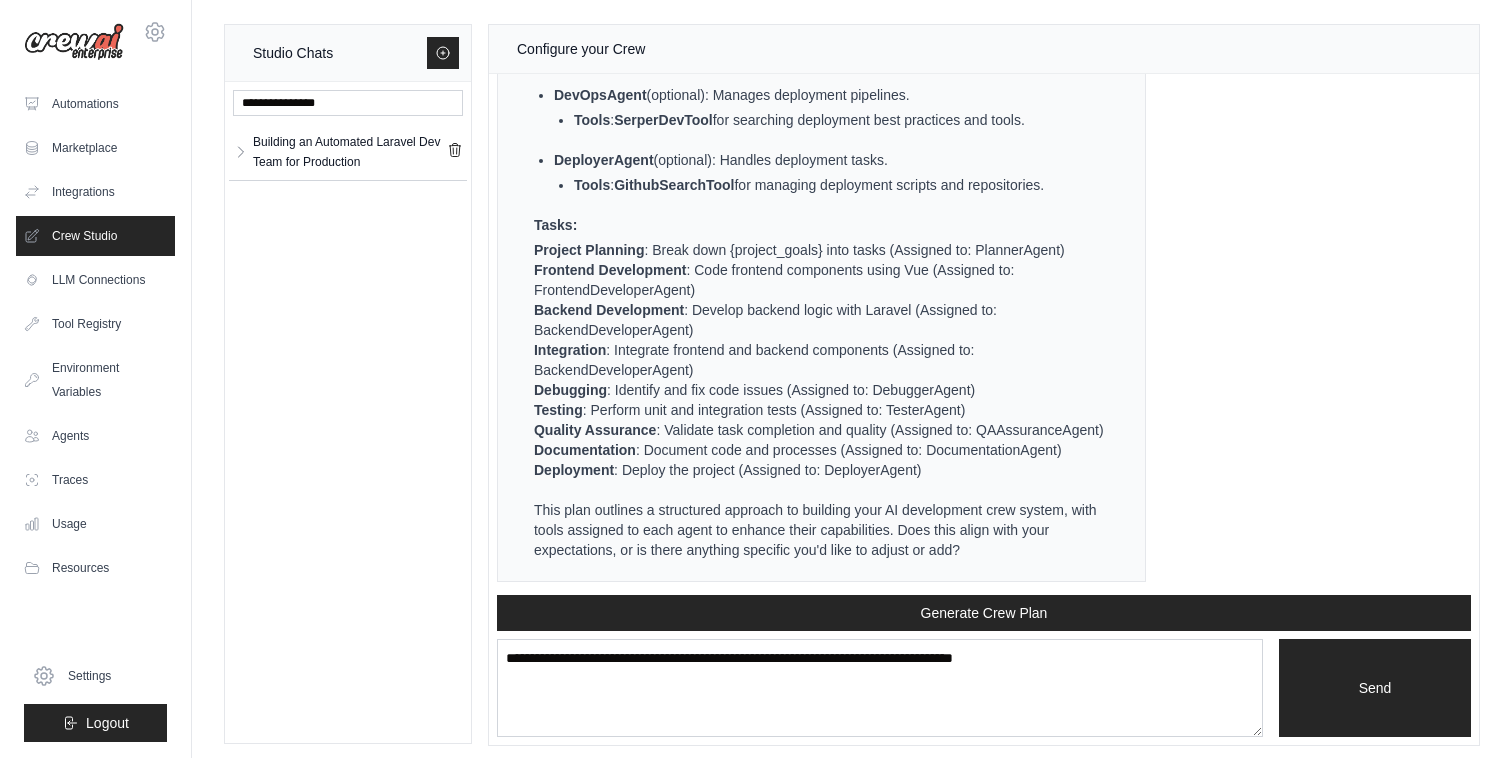 scroll, scrollTop: 10464, scrollLeft: 0, axis: vertical 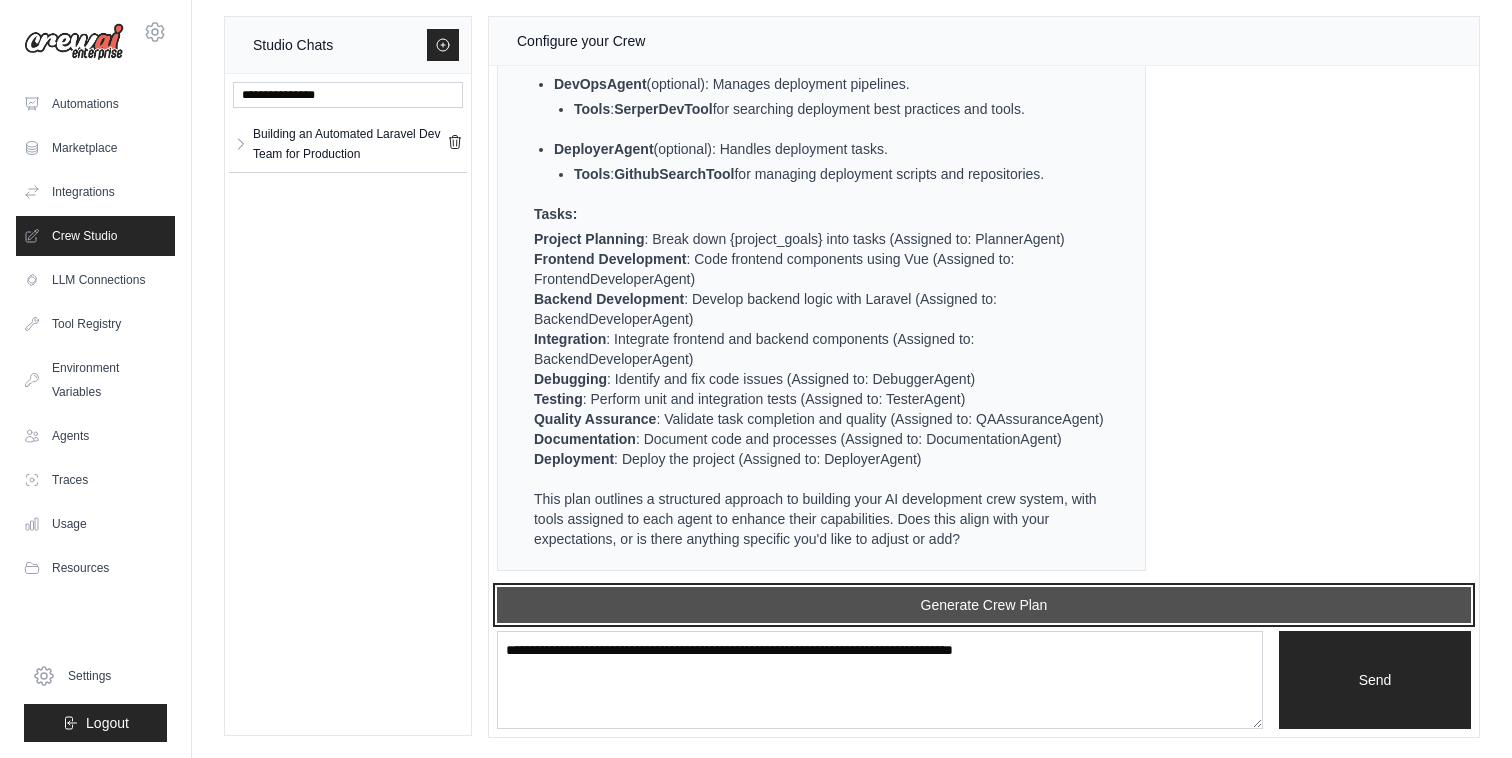 click on "Generate Crew Plan" at bounding box center [984, 605] 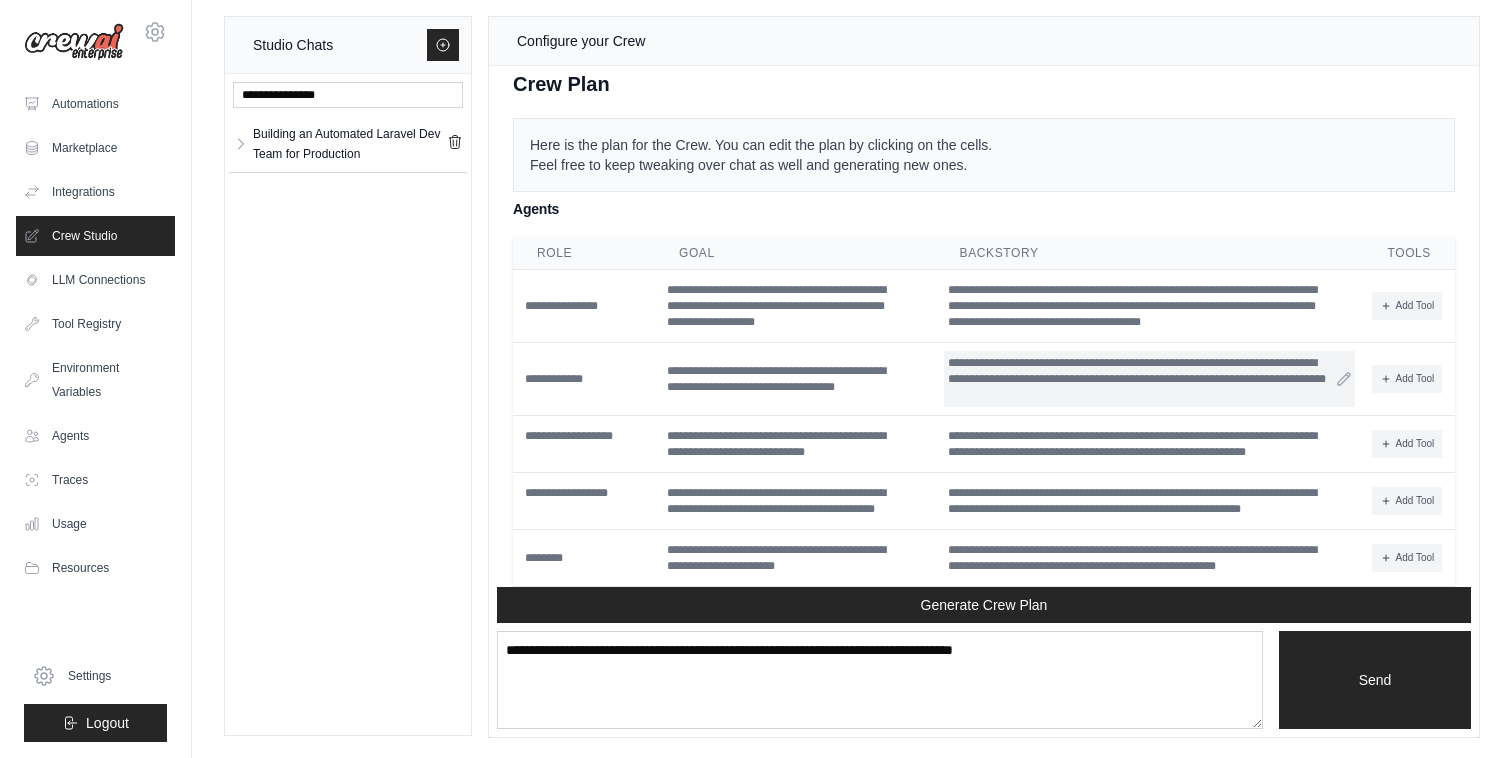 scroll, scrollTop: 5790, scrollLeft: 0, axis: vertical 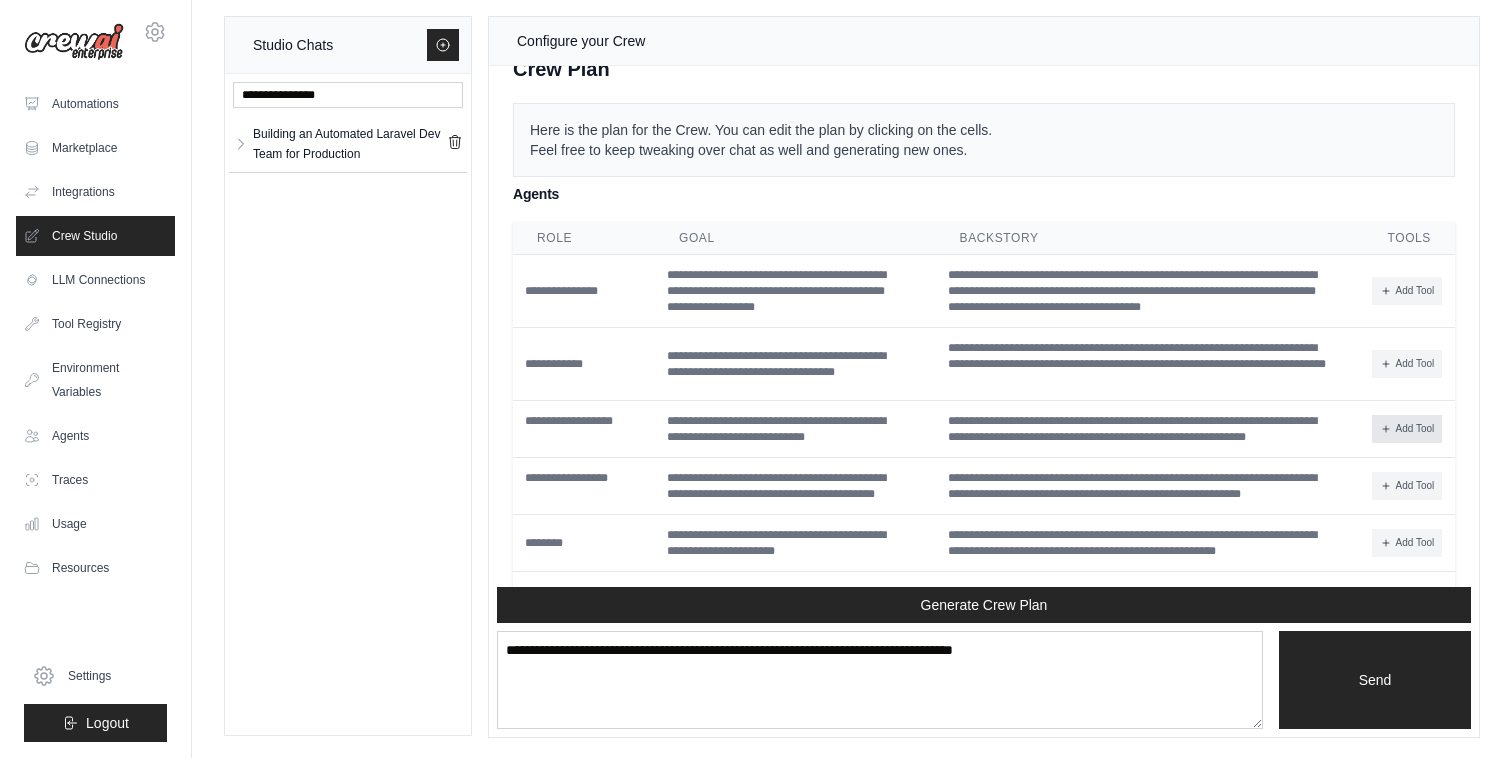 click on "Add Tool" at bounding box center (1407, 429) 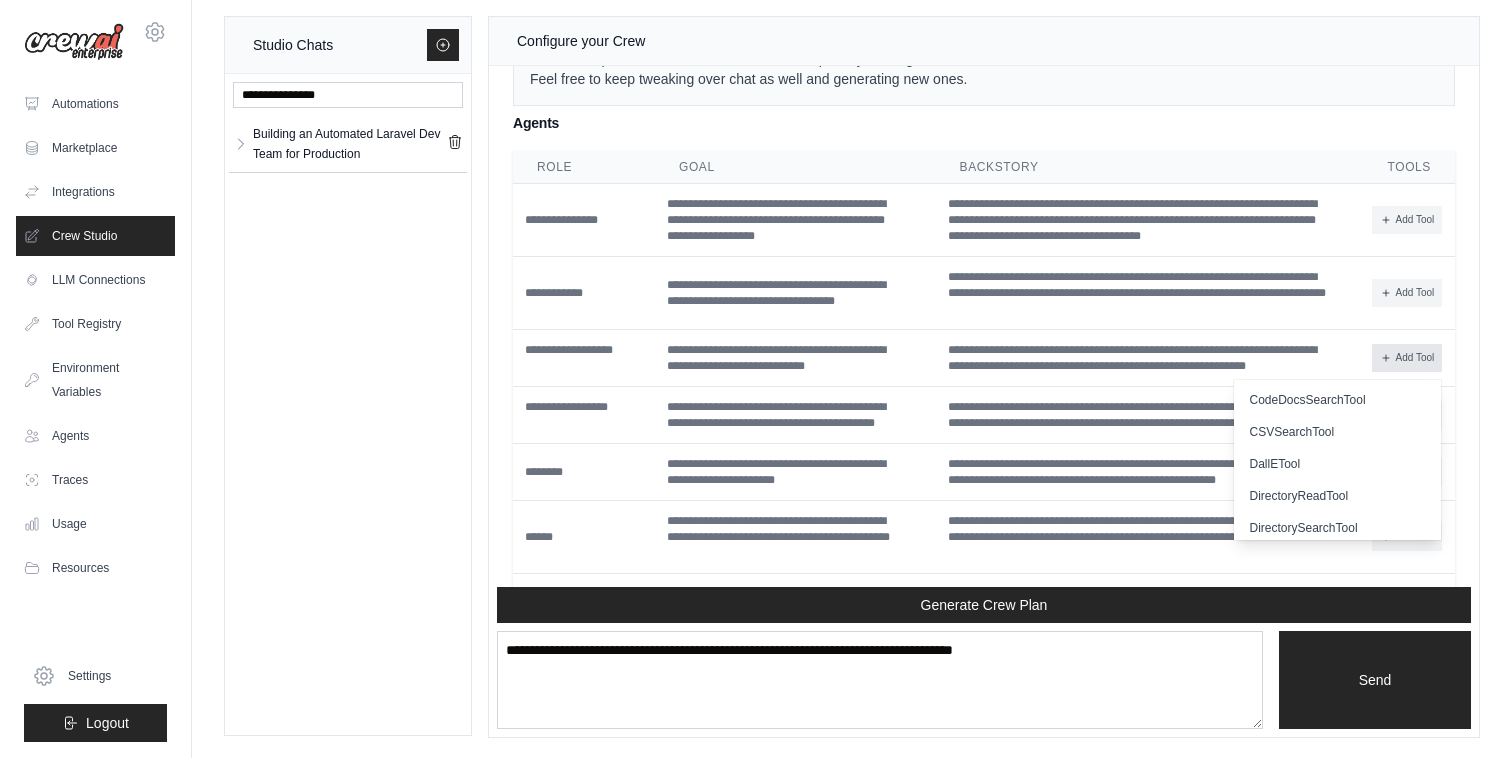 scroll, scrollTop: 5863, scrollLeft: 0, axis: vertical 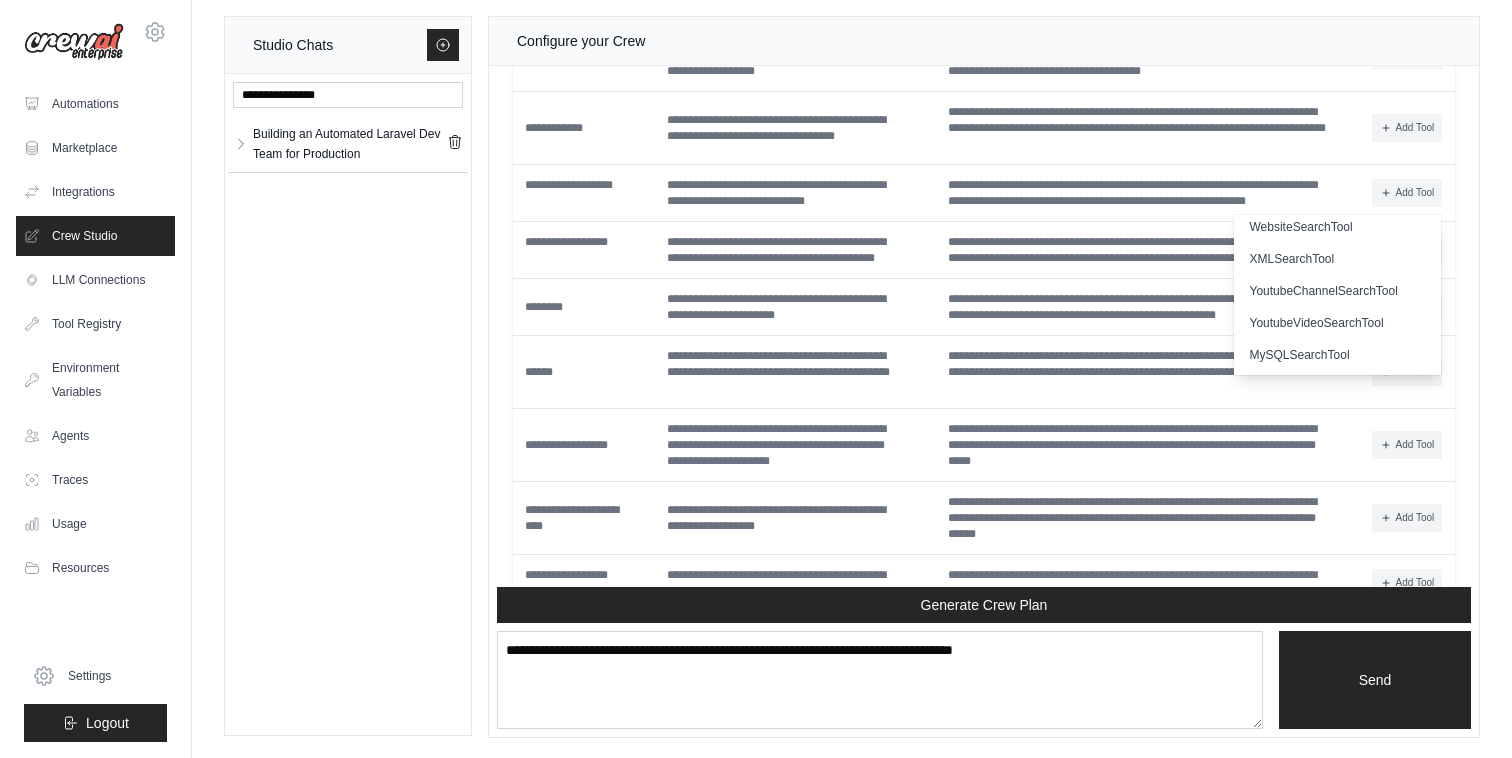 click on "Studio Chats
Building an Automated Laravel Dev Team for Production
Building an Auto...
**" at bounding box center [852, 377] 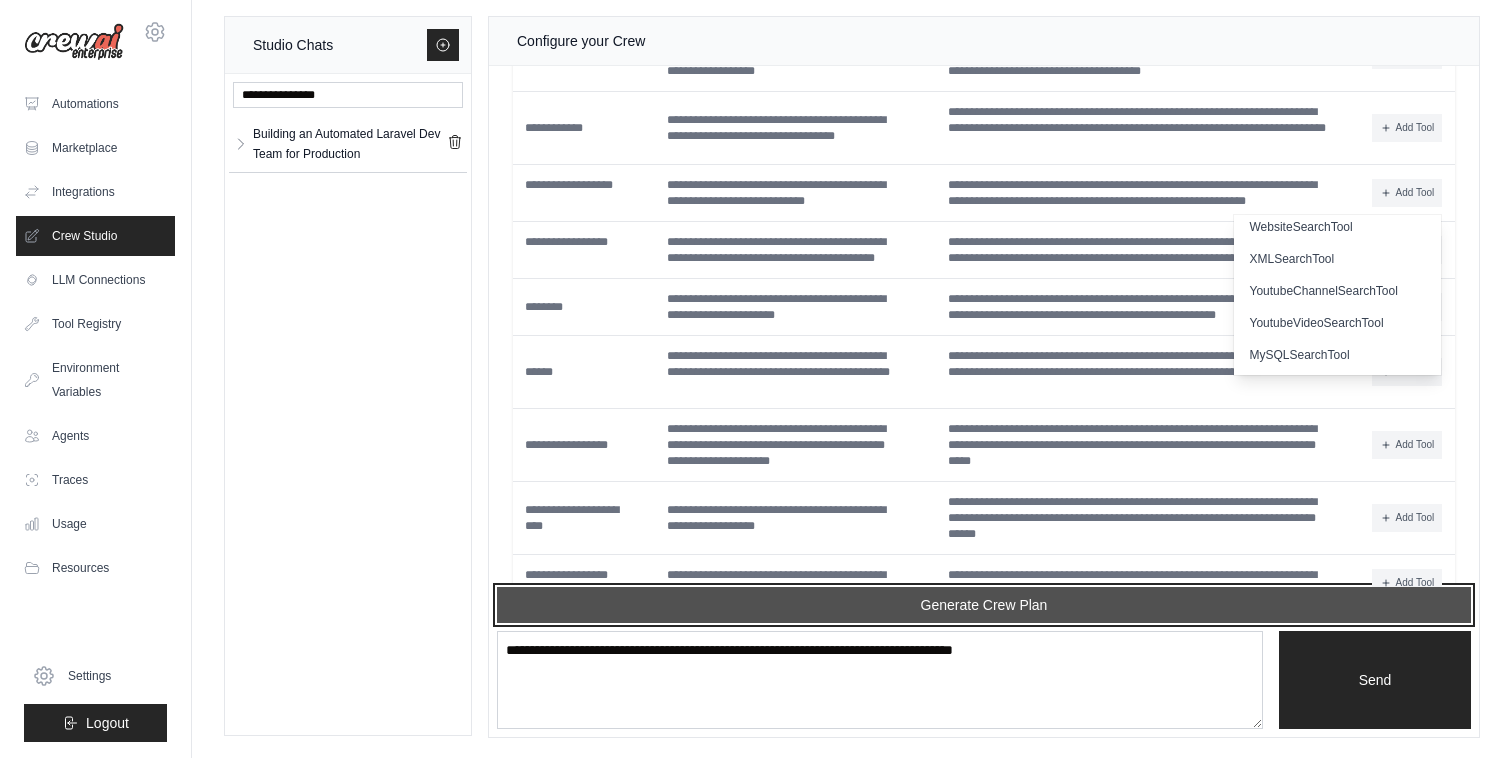 click on "Generate Crew Plan" at bounding box center [984, 605] 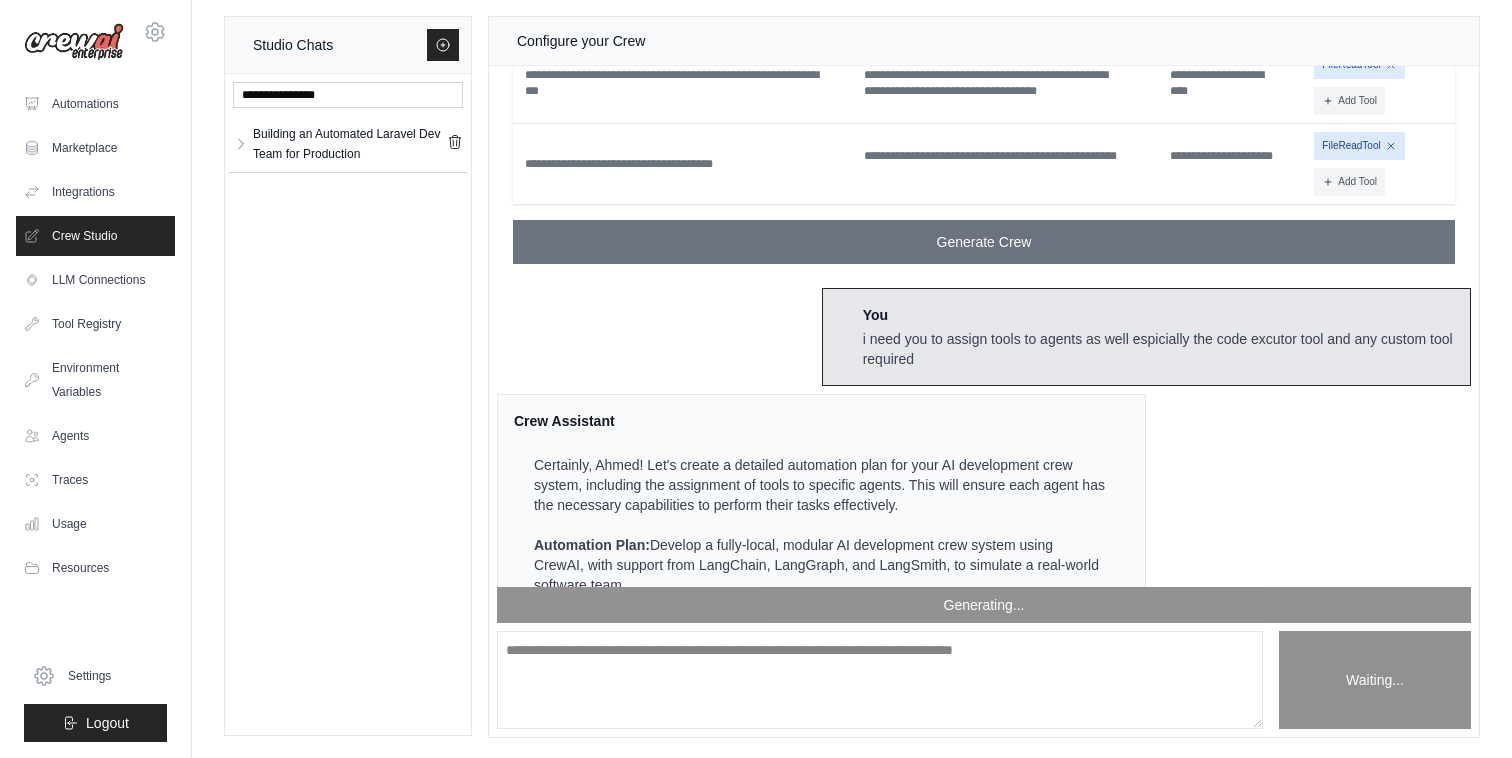 scroll, scrollTop: 13934, scrollLeft: 0, axis: vertical 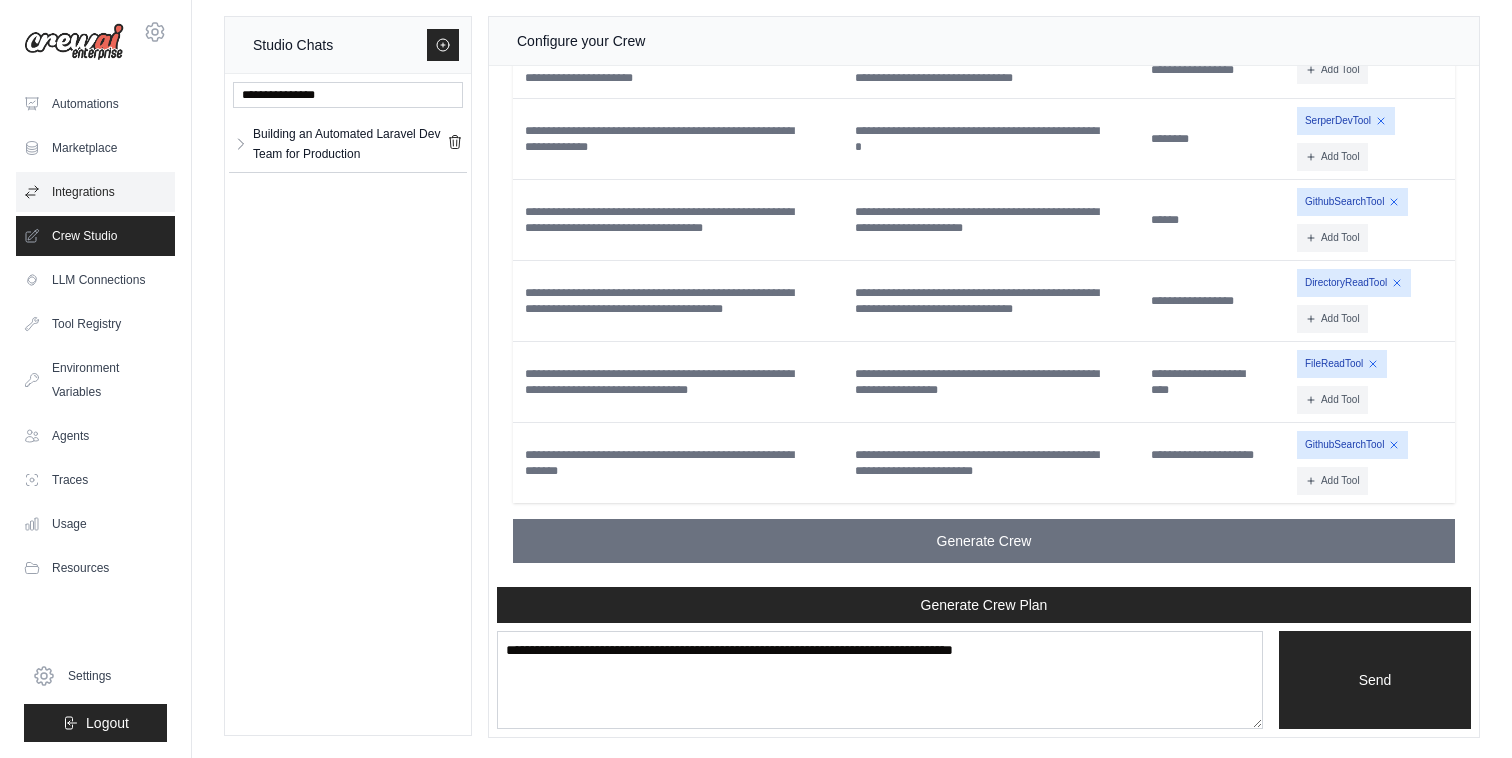 click on "Integrations" at bounding box center [95, 192] 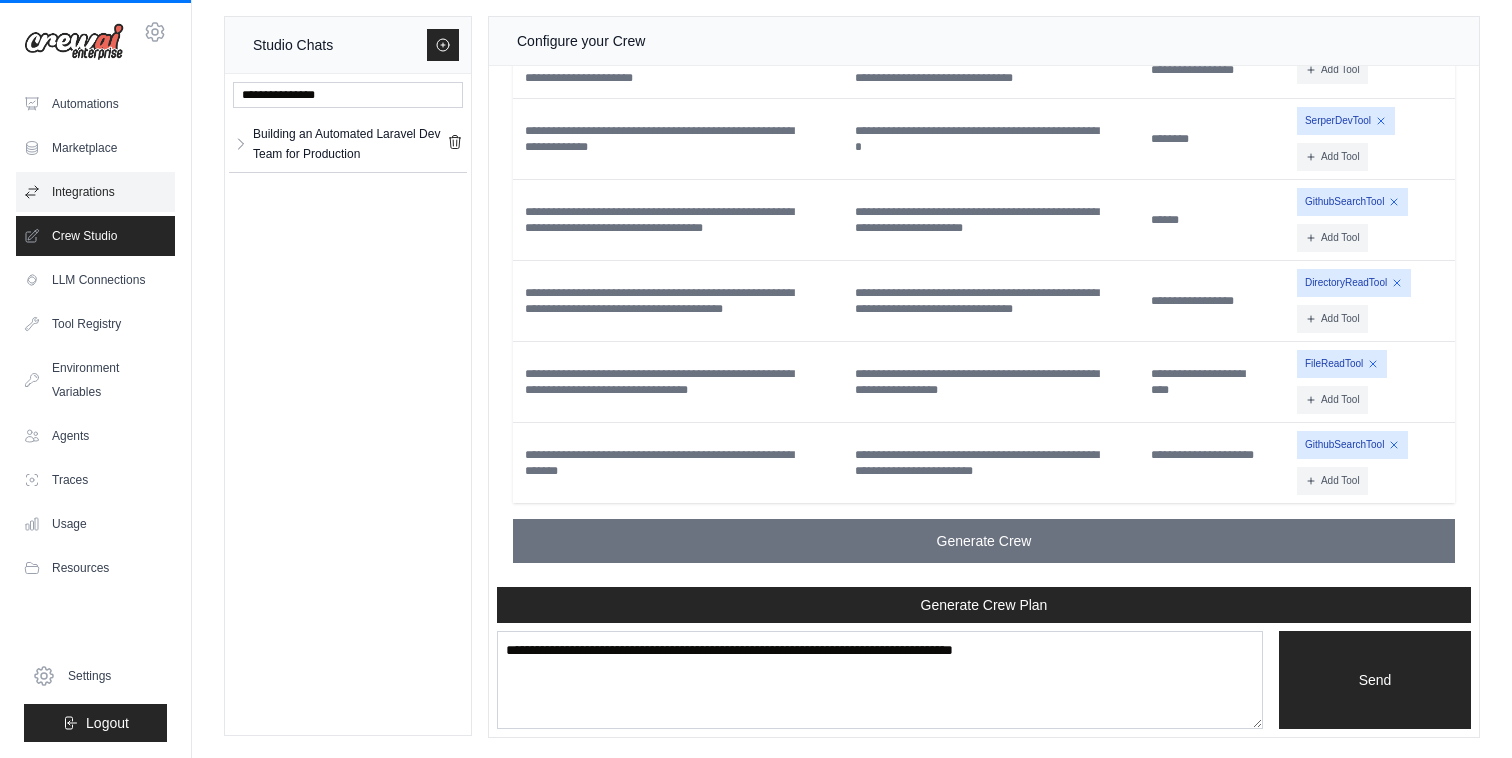 scroll, scrollTop: 0, scrollLeft: 0, axis: both 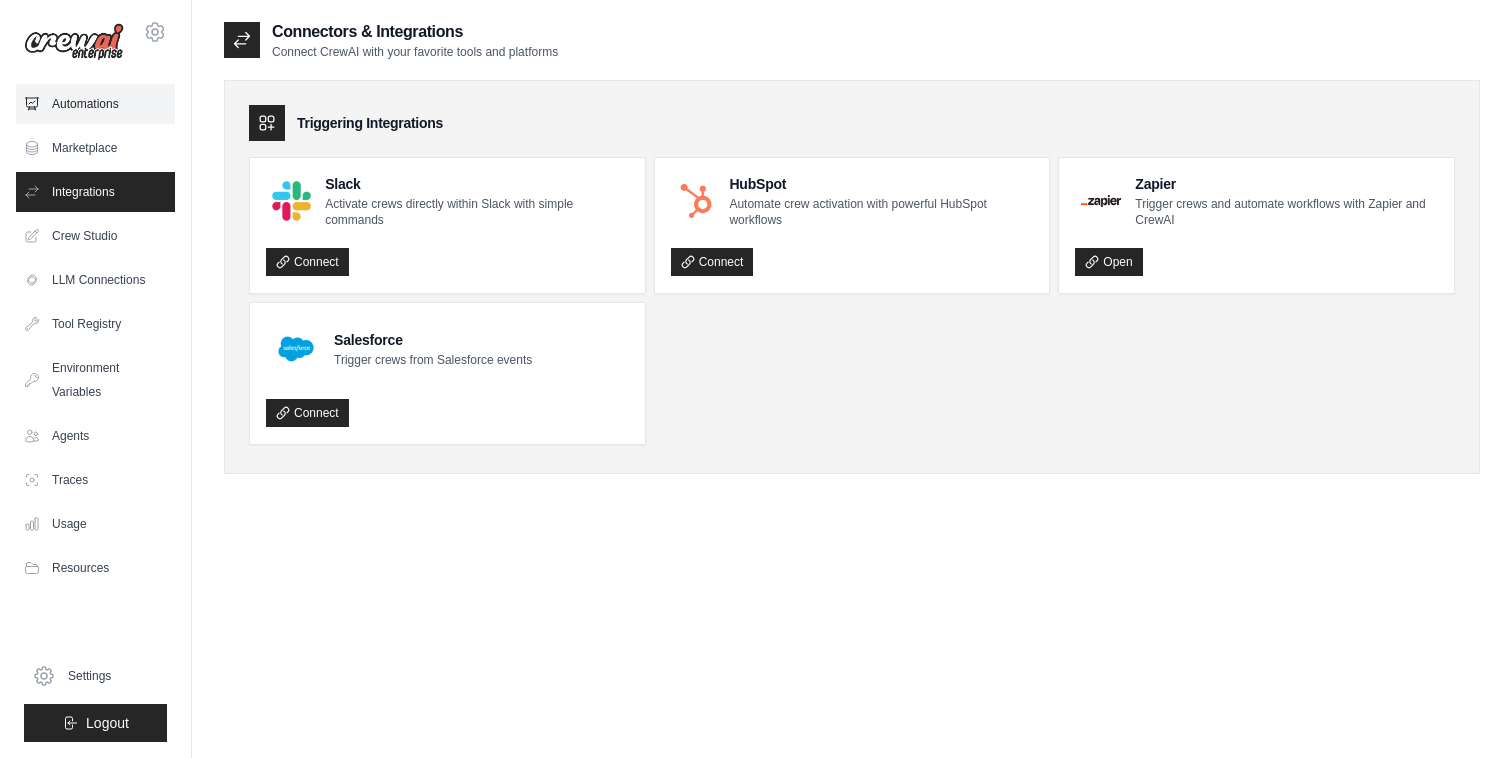 click on "Automations" at bounding box center [95, 104] 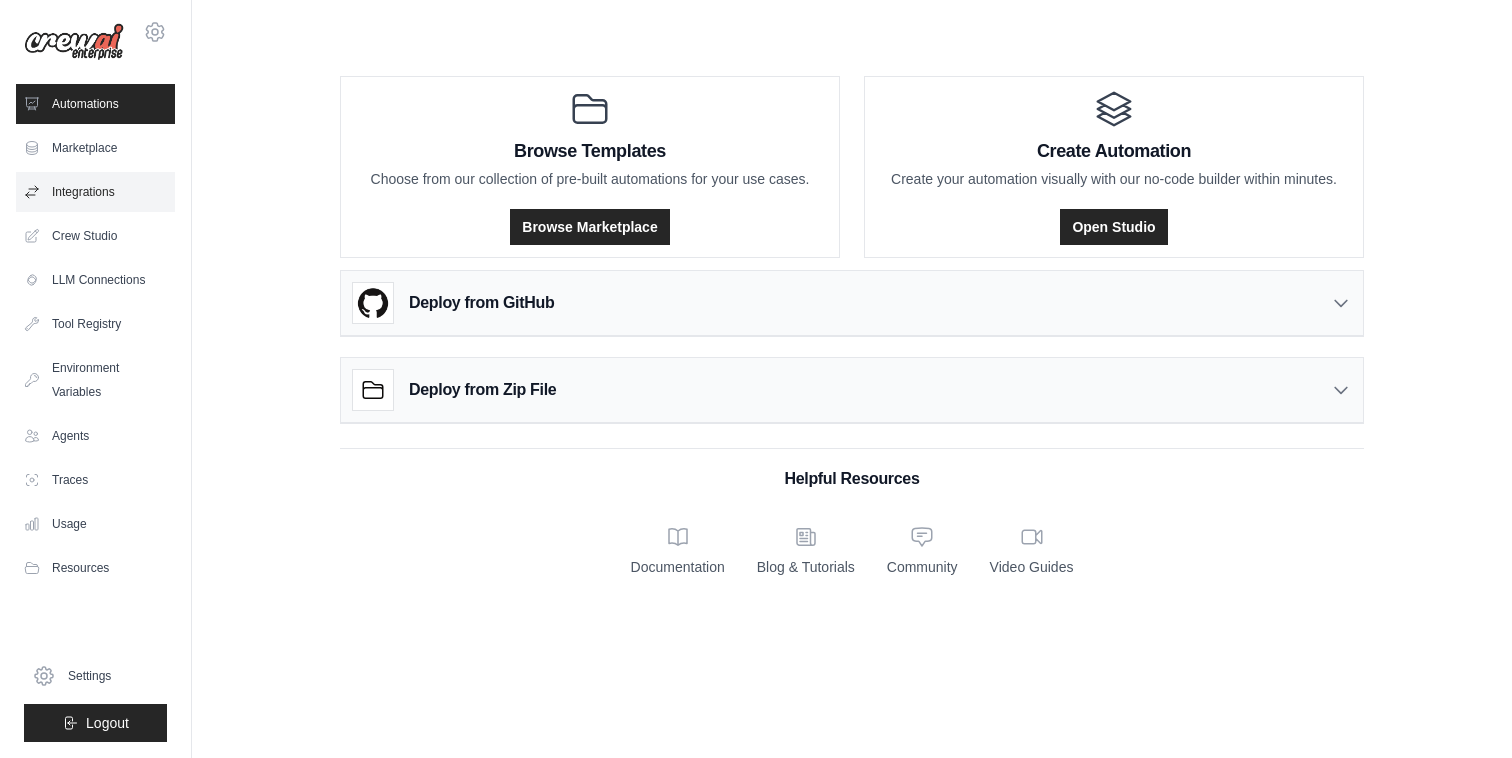 click on "Integrations" at bounding box center (95, 192) 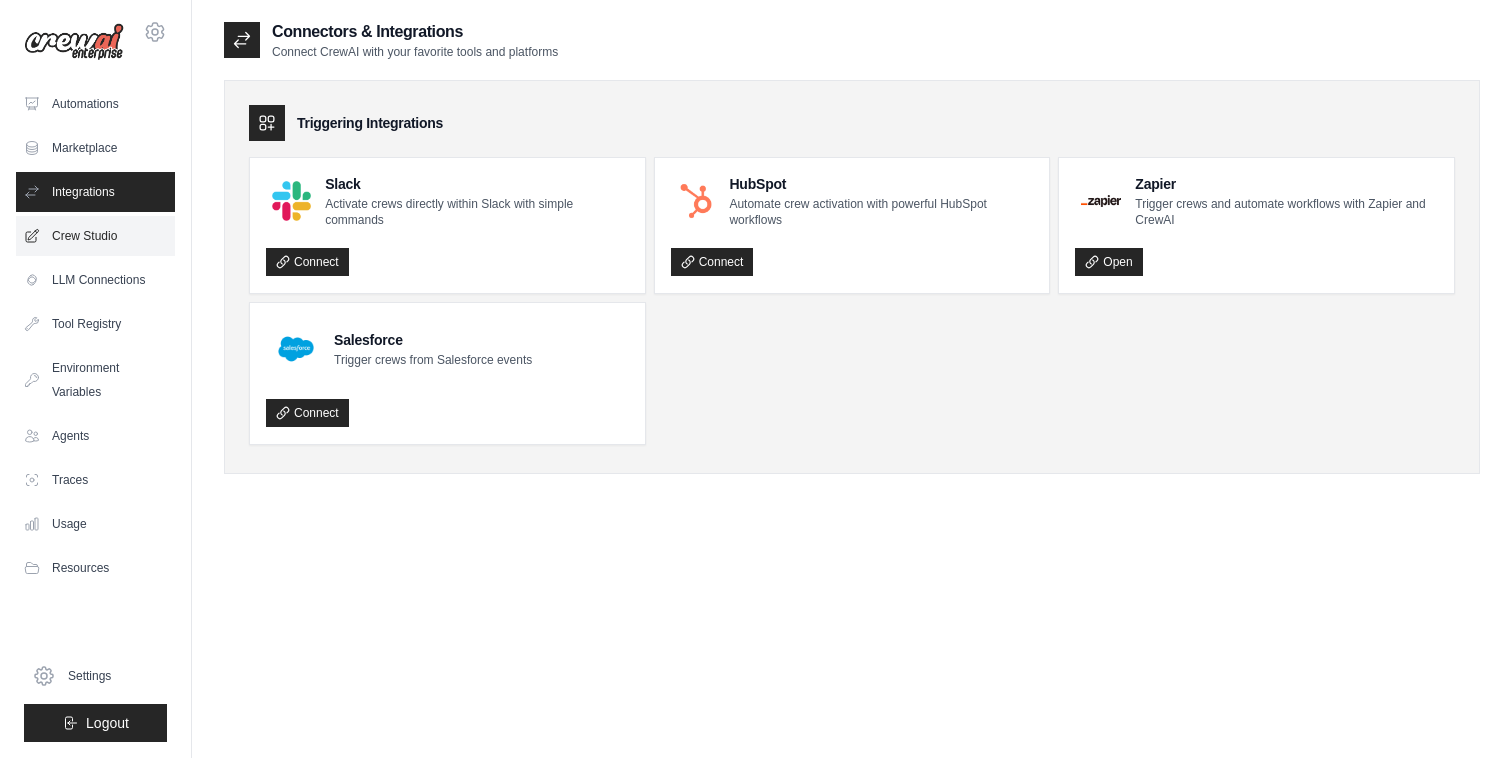 click on "Crew Studio" at bounding box center [95, 236] 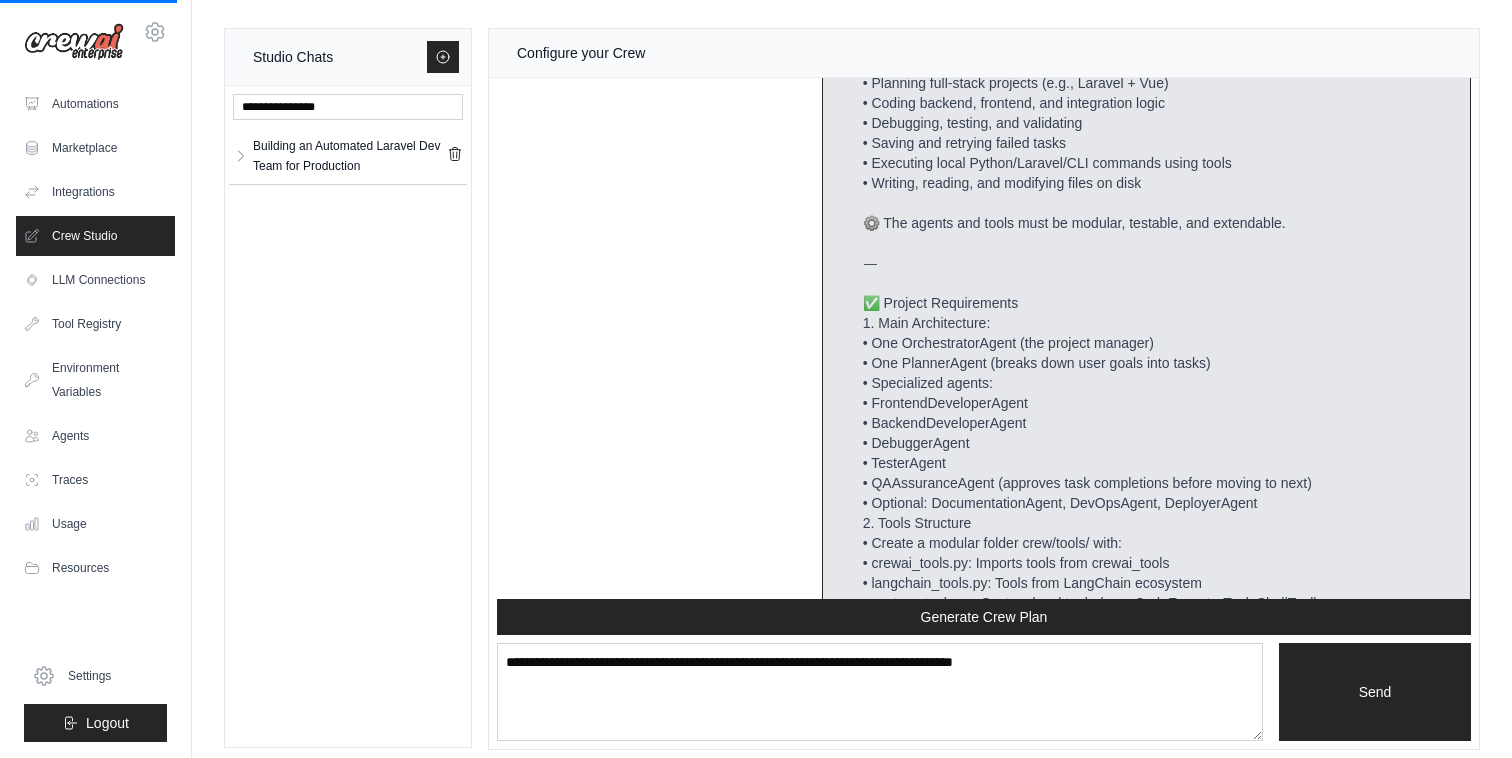 scroll, scrollTop: 0, scrollLeft: 0, axis: both 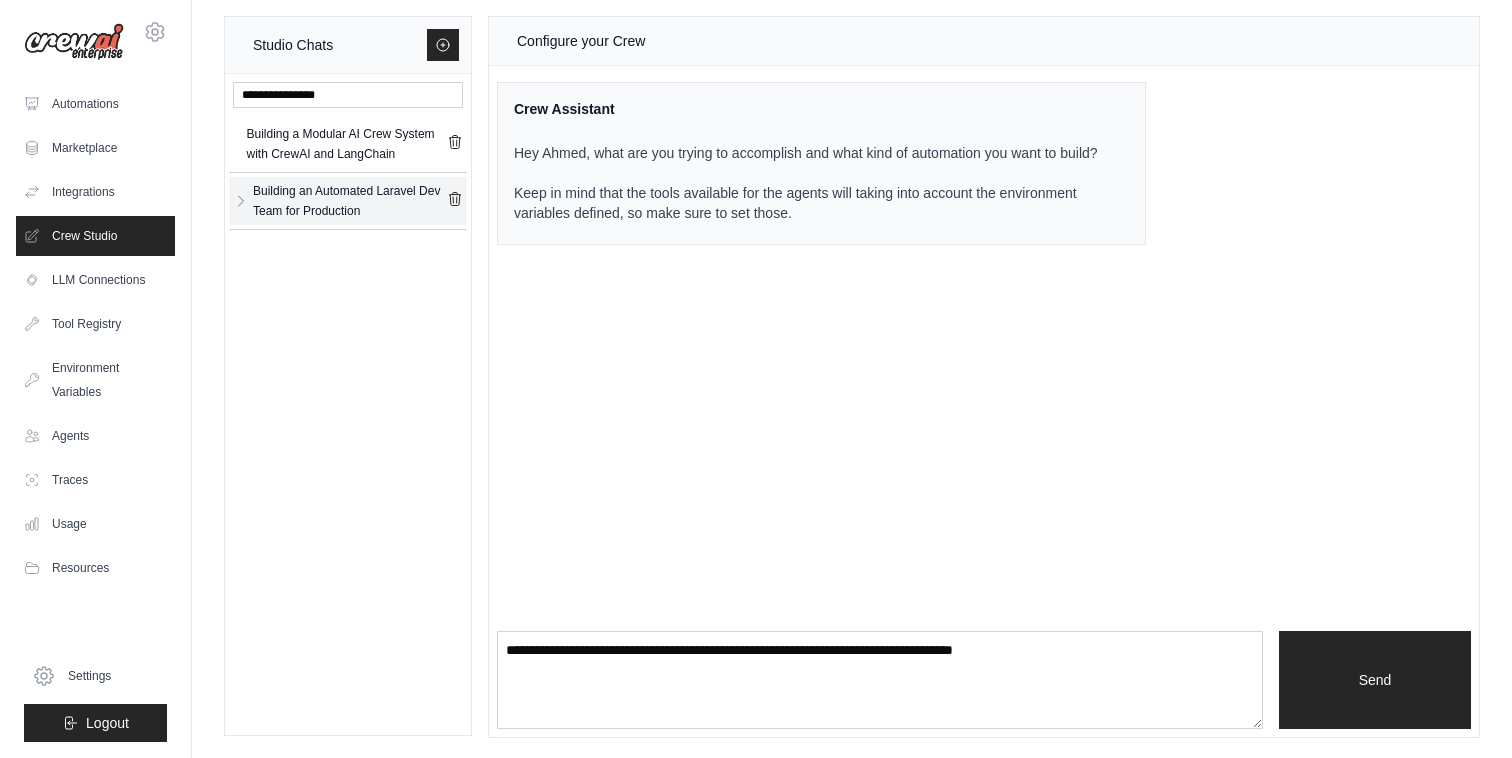 click on "Building an Automated Laravel Dev Team for Production" at bounding box center [350, 201] 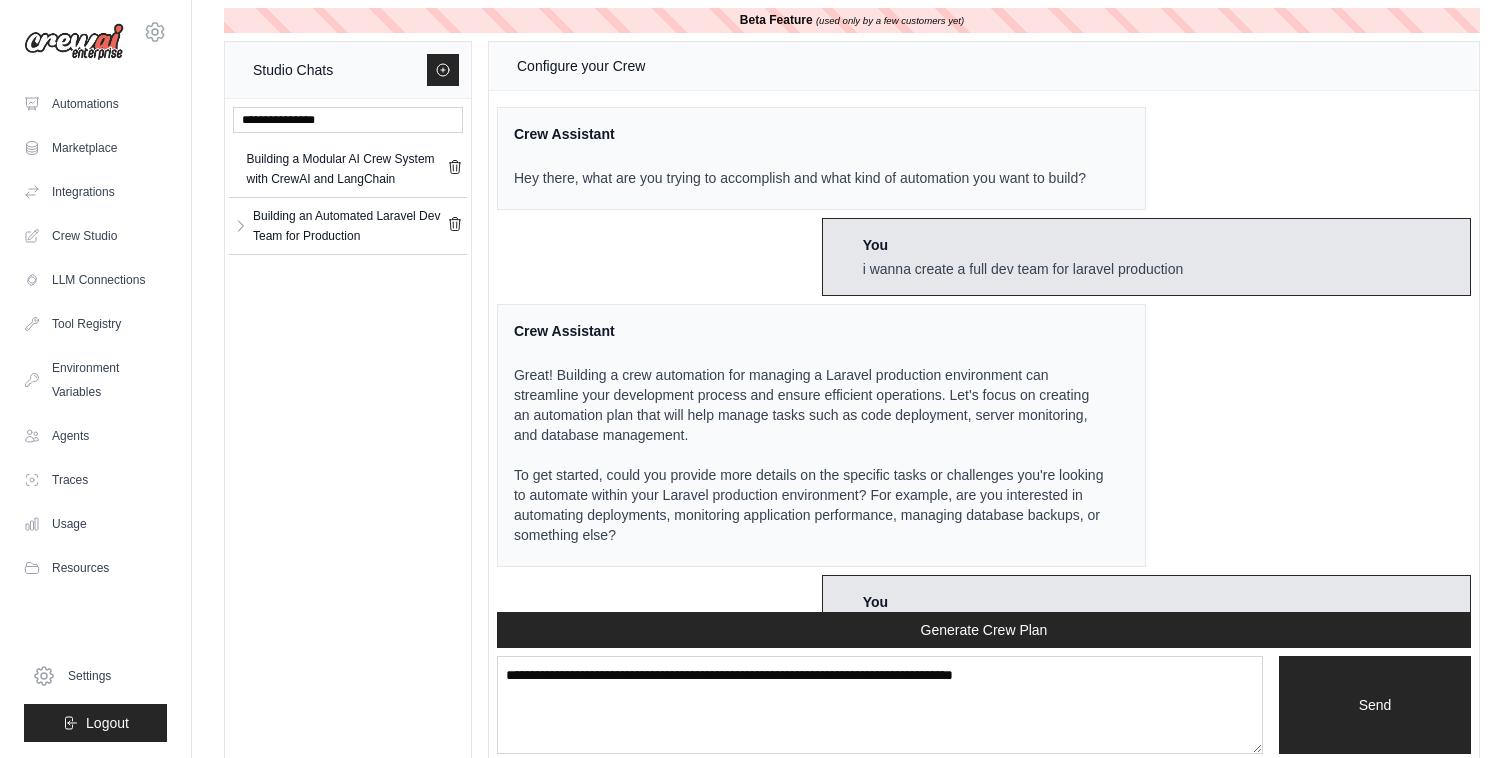 scroll, scrollTop: 0, scrollLeft: 0, axis: both 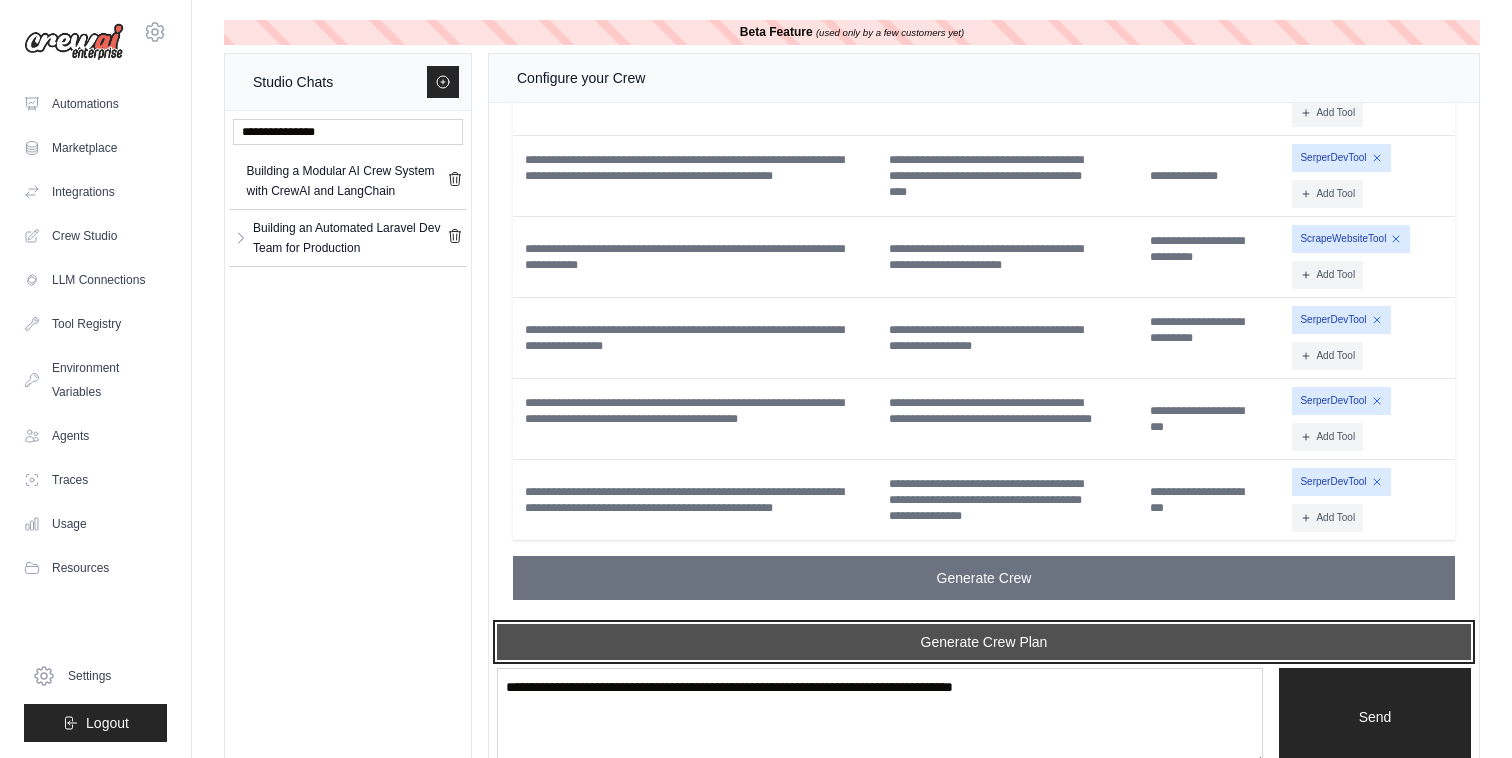 click on "Generate Crew Plan" at bounding box center (984, 642) 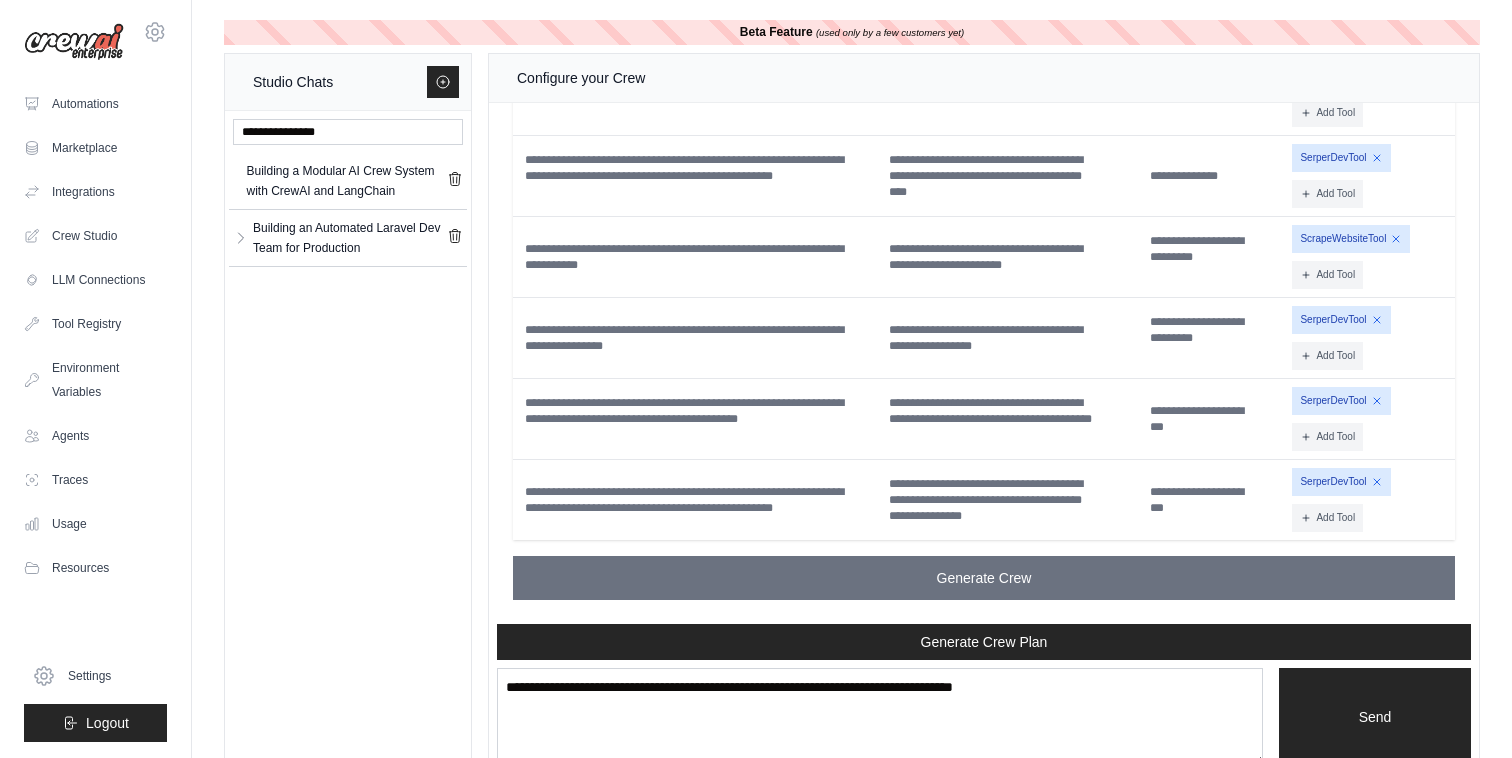 scroll, scrollTop: 9088, scrollLeft: 0, axis: vertical 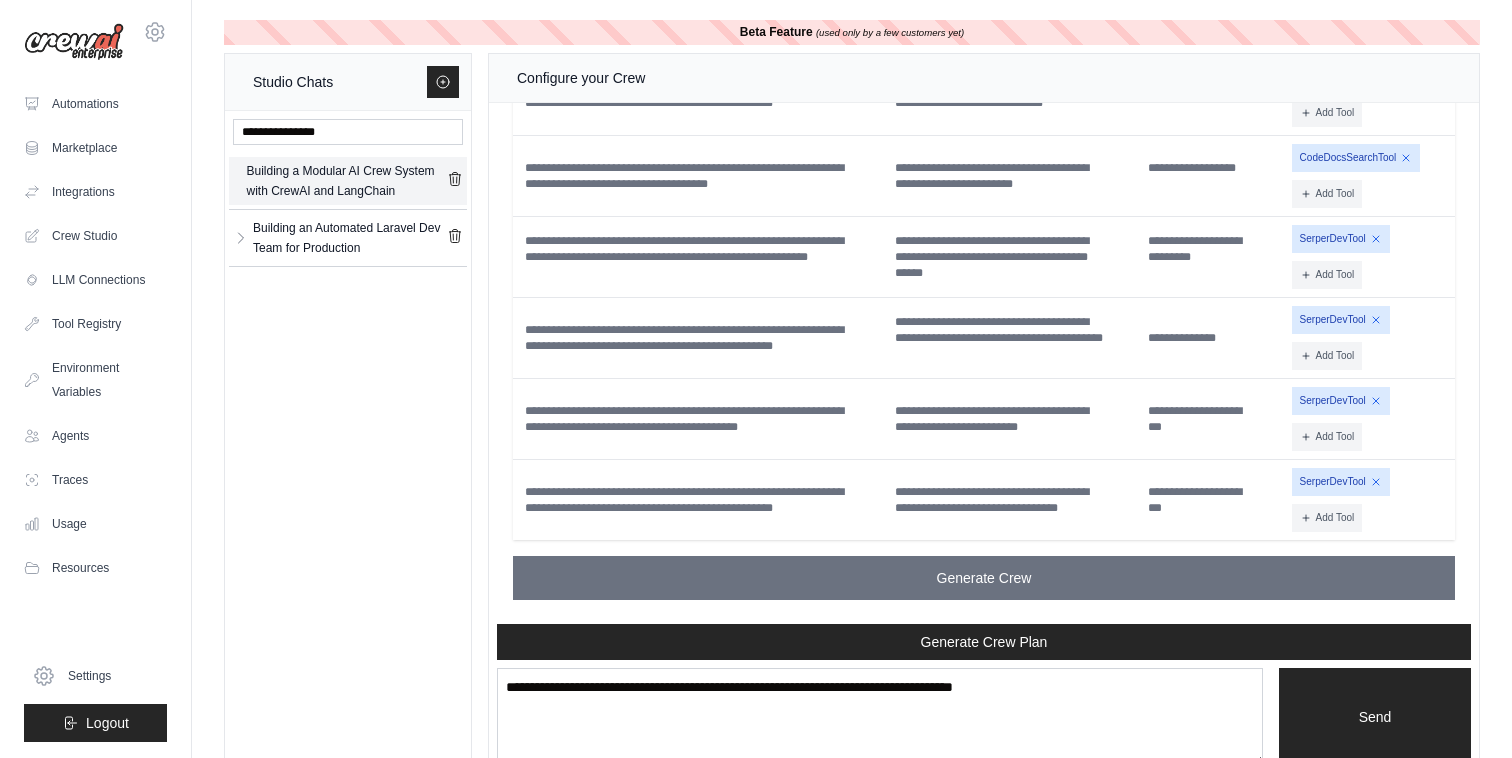click on "Building a Modular AI Crew System with CrewAI and LangChain" at bounding box center (347, 181) 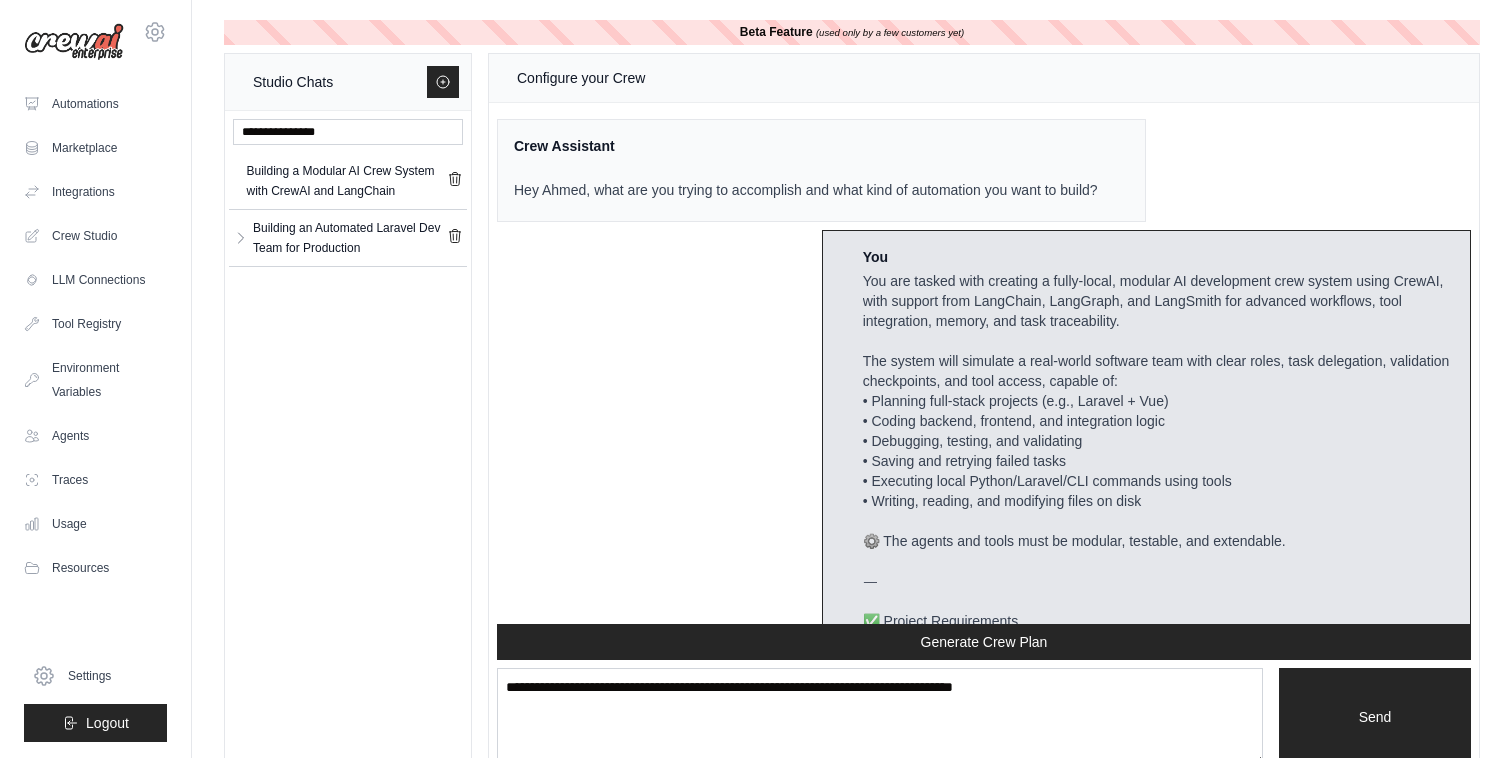 scroll, scrollTop: 13874, scrollLeft: 0, axis: vertical 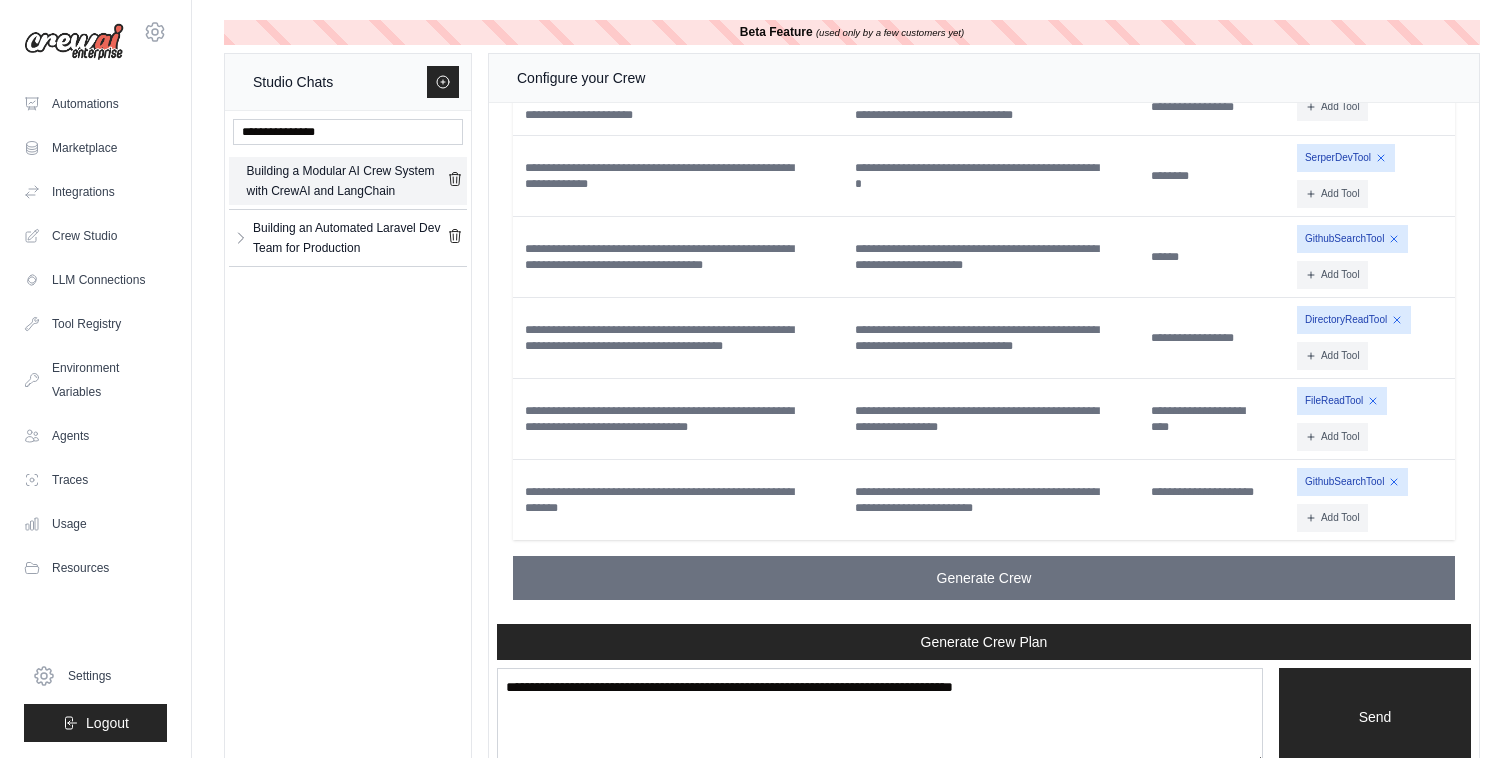 click on "Building a Modular AI Crew System with CrewAI and LangChain" at bounding box center (347, 181) 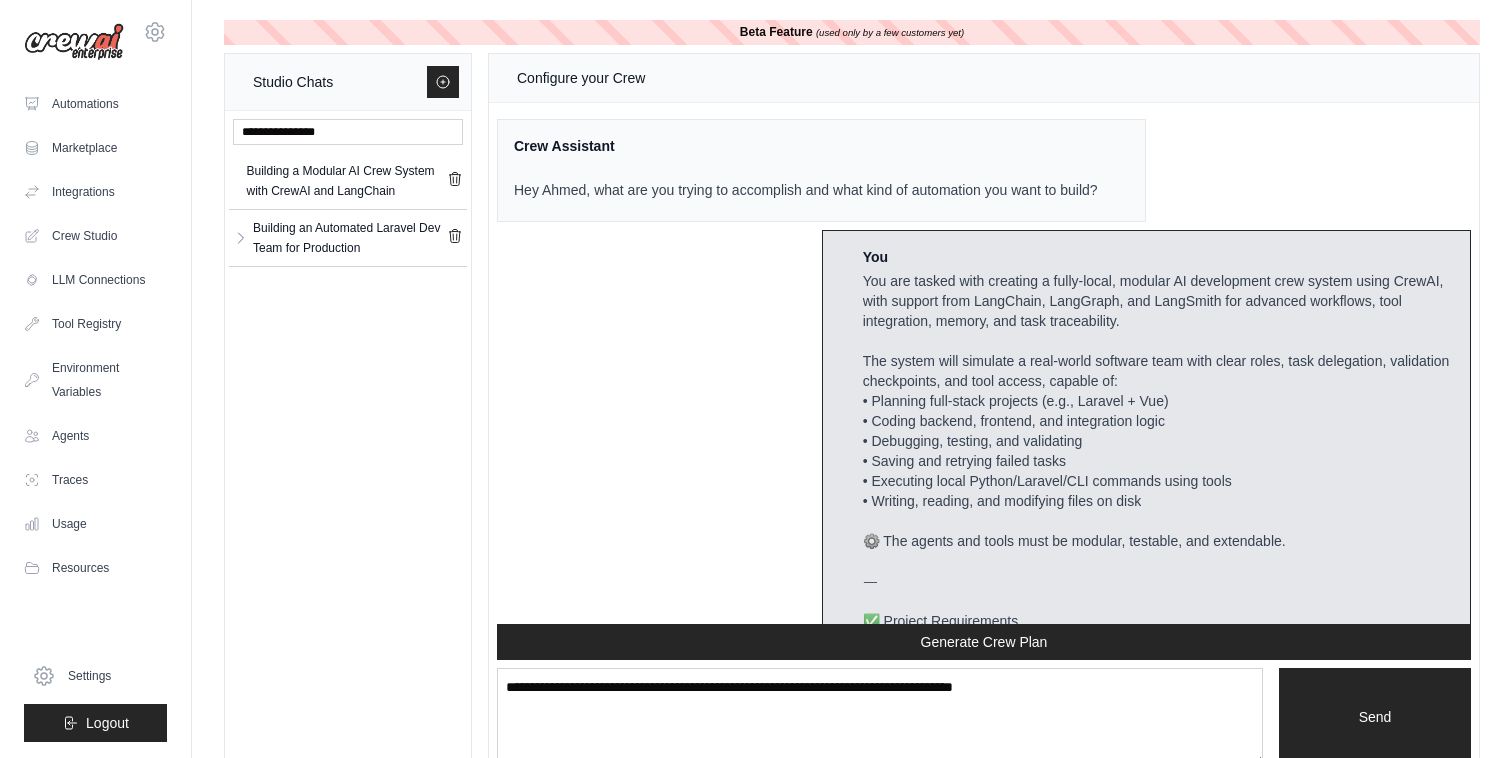scroll, scrollTop: 13874, scrollLeft: 0, axis: vertical 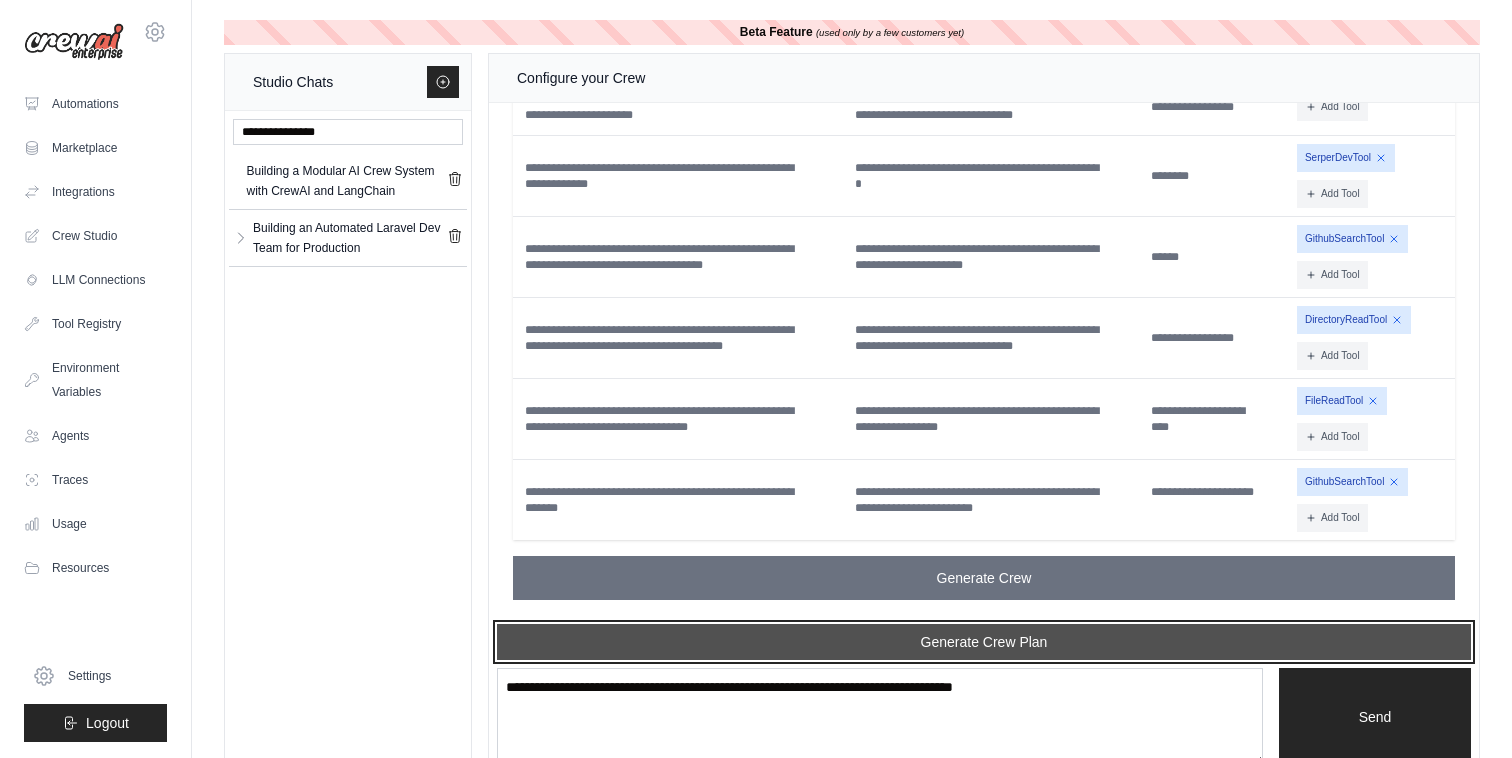 click on "Generate Crew Plan" at bounding box center (984, 642) 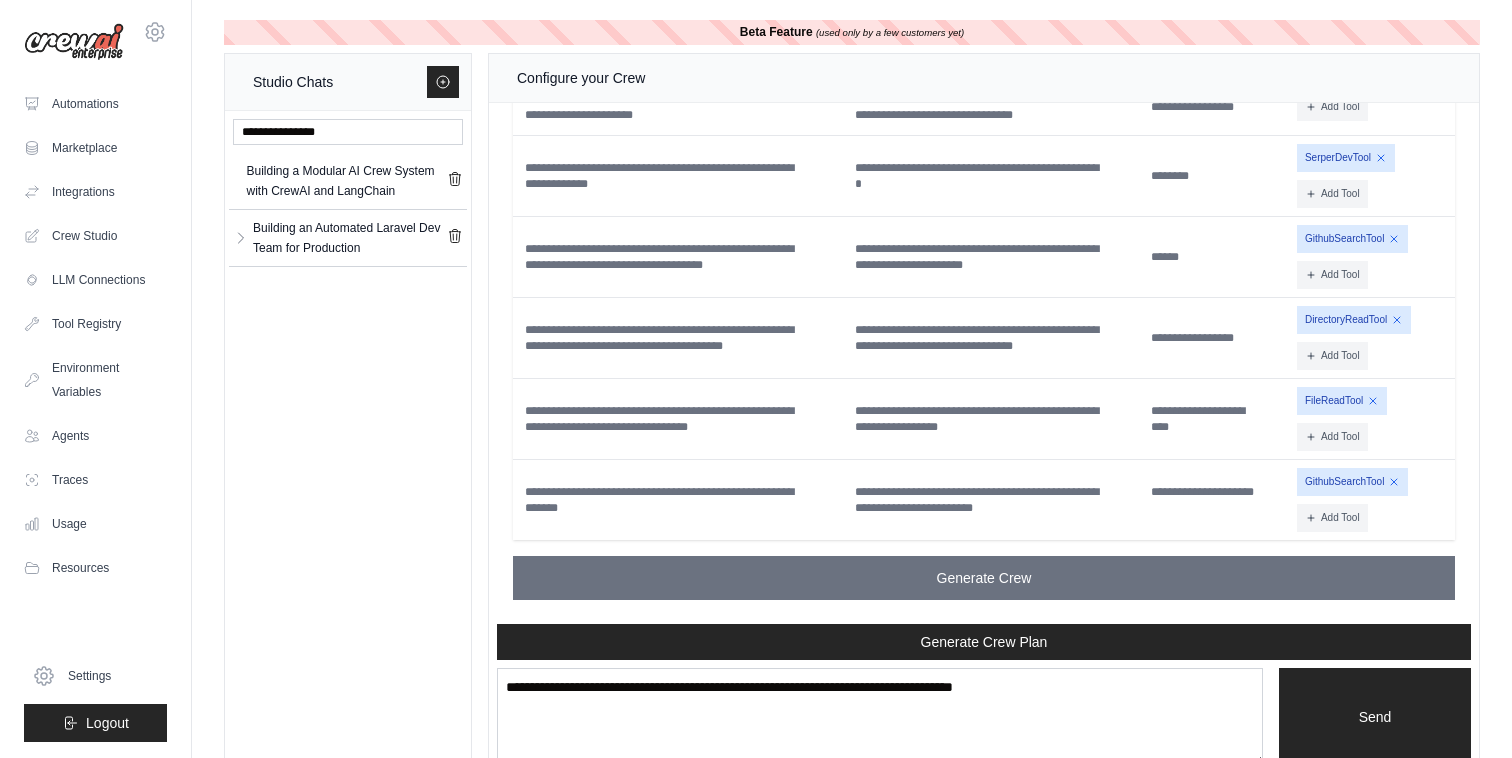 scroll, scrollTop: 15553, scrollLeft: 0, axis: vertical 